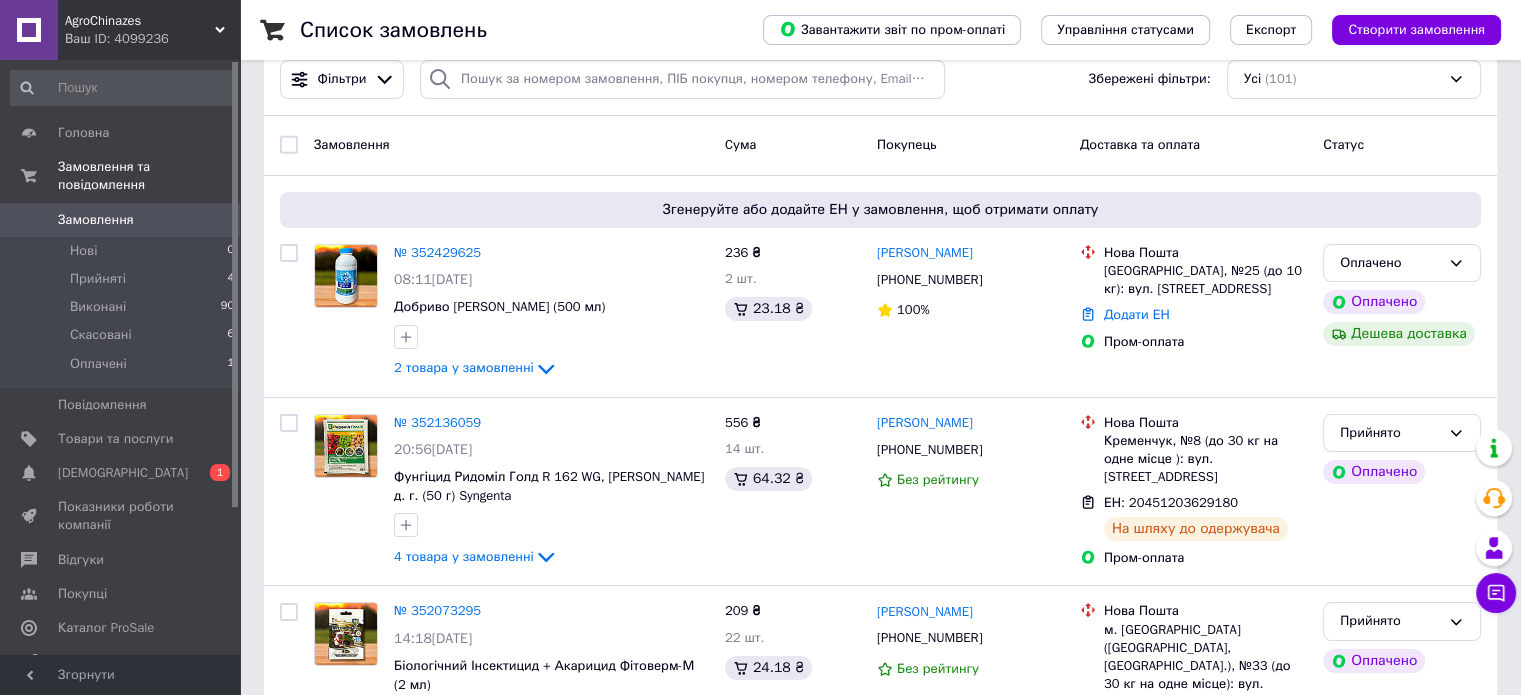 scroll, scrollTop: 39, scrollLeft: 0, axis: vertical 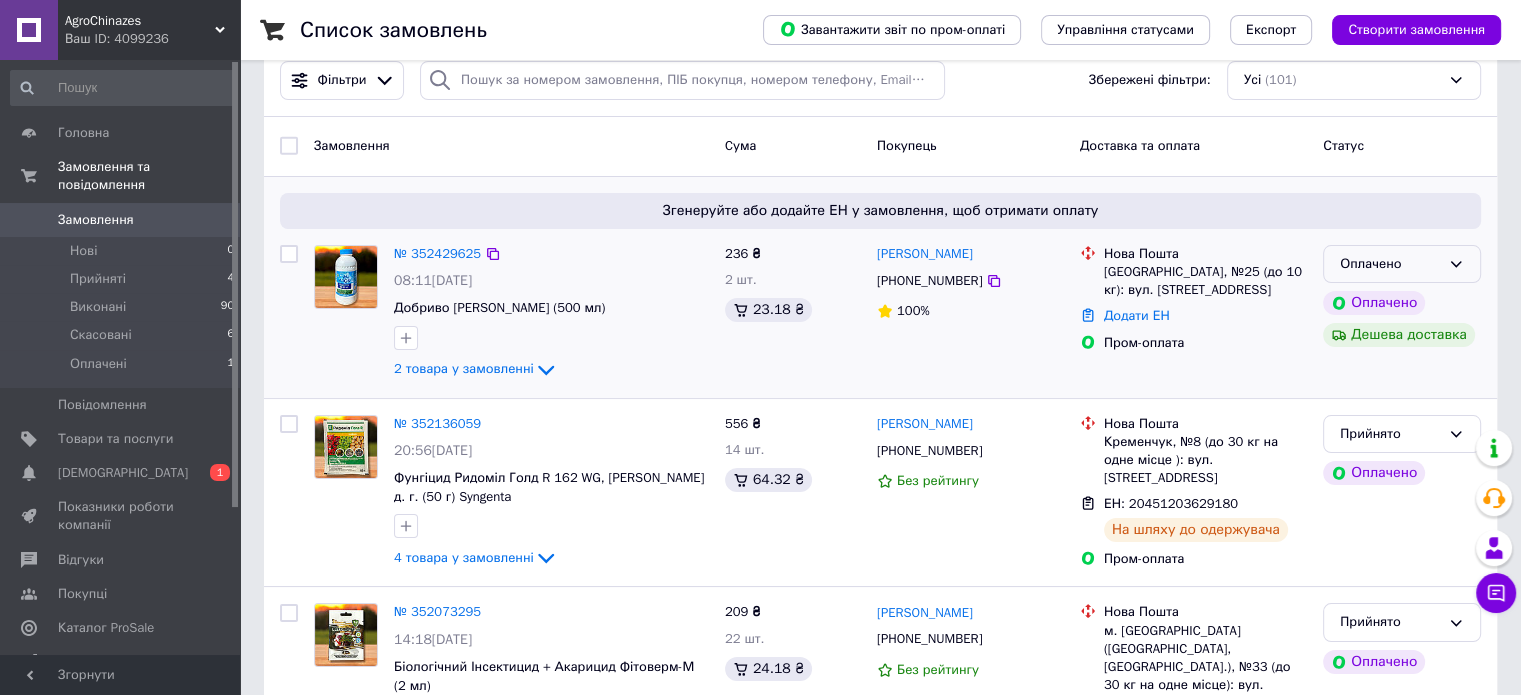 click on "Оплачено" at bounding box center (1390, 264) 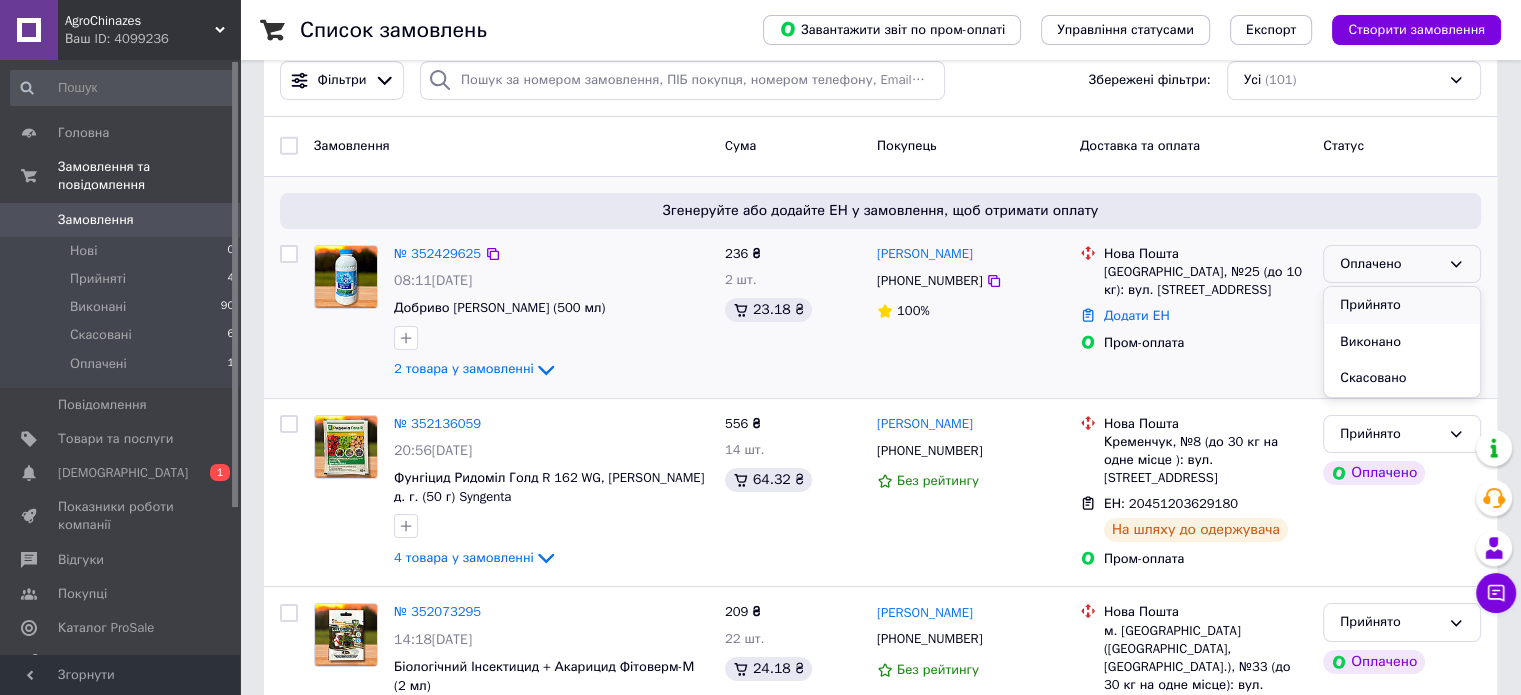 click on "Прийнято" at bounding box center (1402, 305) 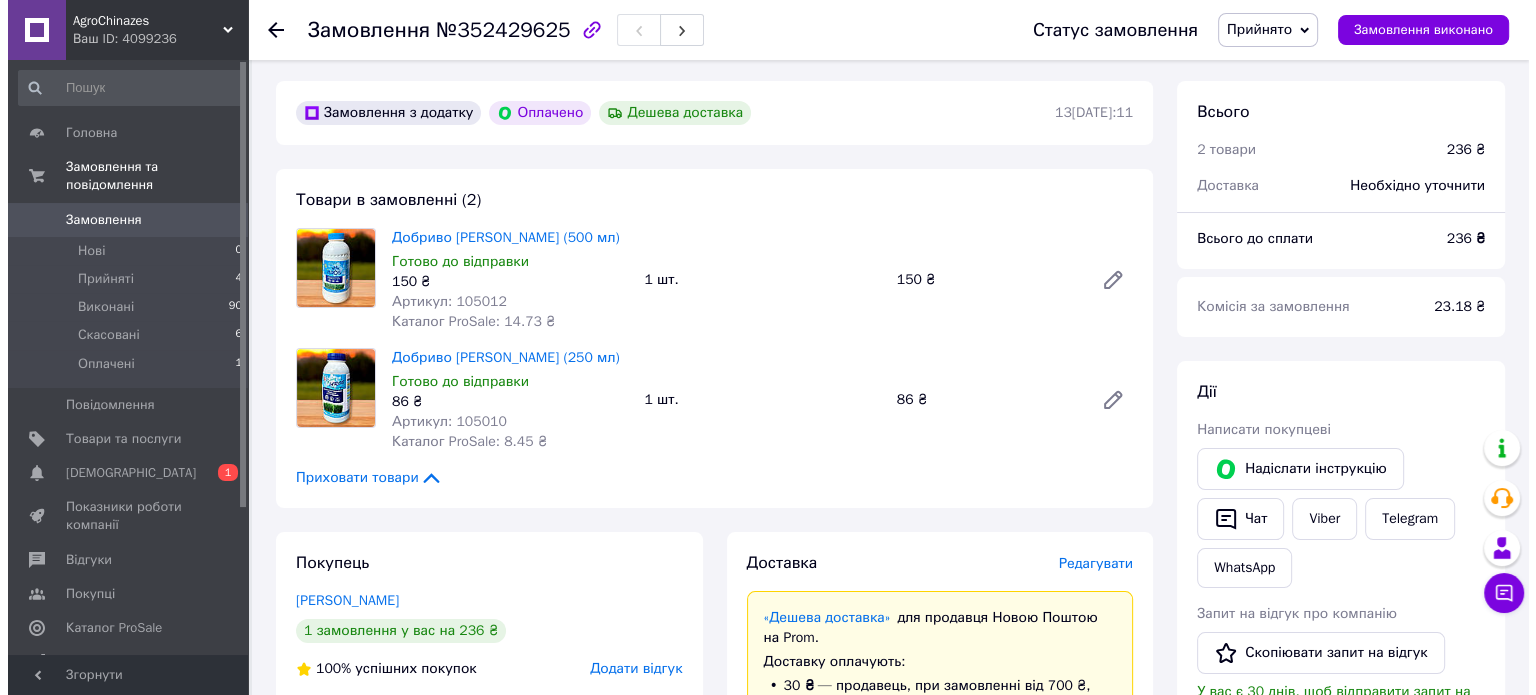 scroll, scrollTop: 280, scrollLeft: 0, axis: vertical 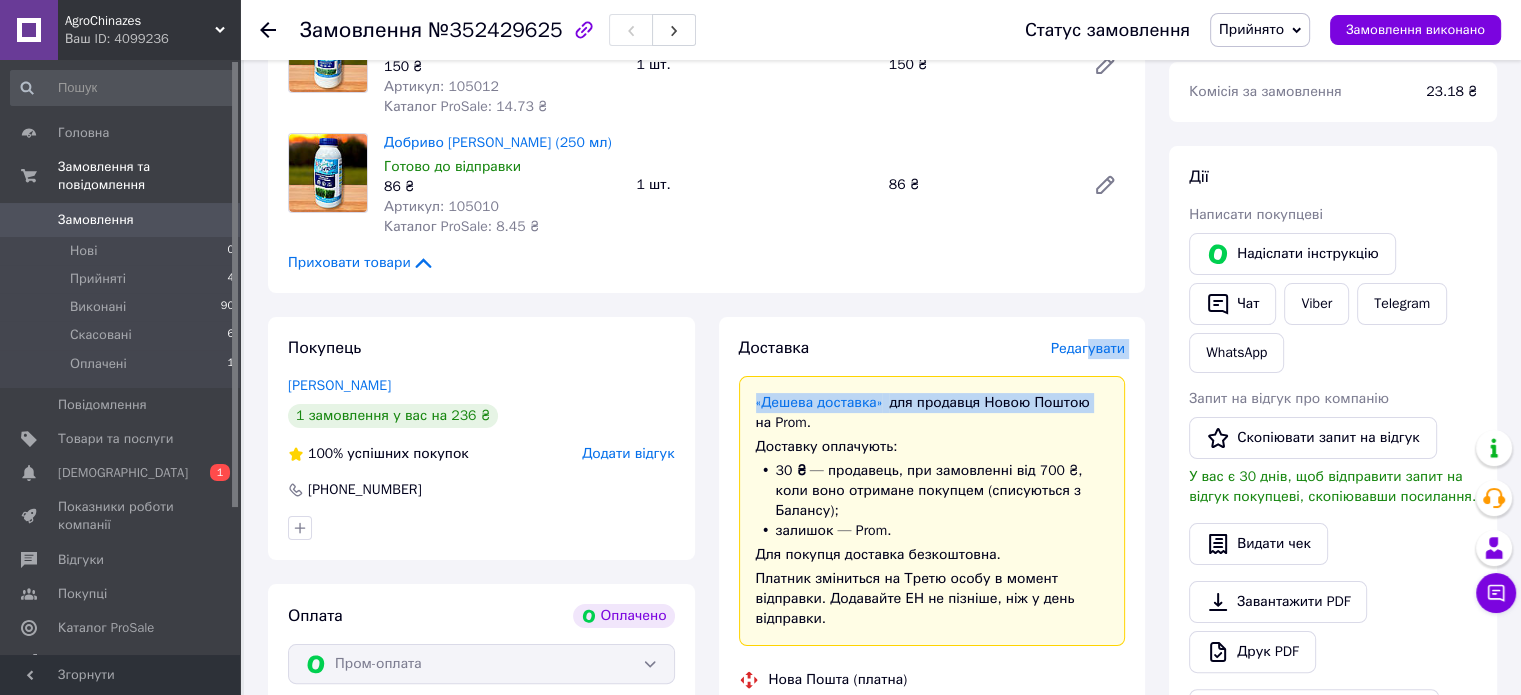 drag, startPoint x: 1087, startPoint y: 369, endPoint x: 1090, endPoint y: 358, distance: 11.401754 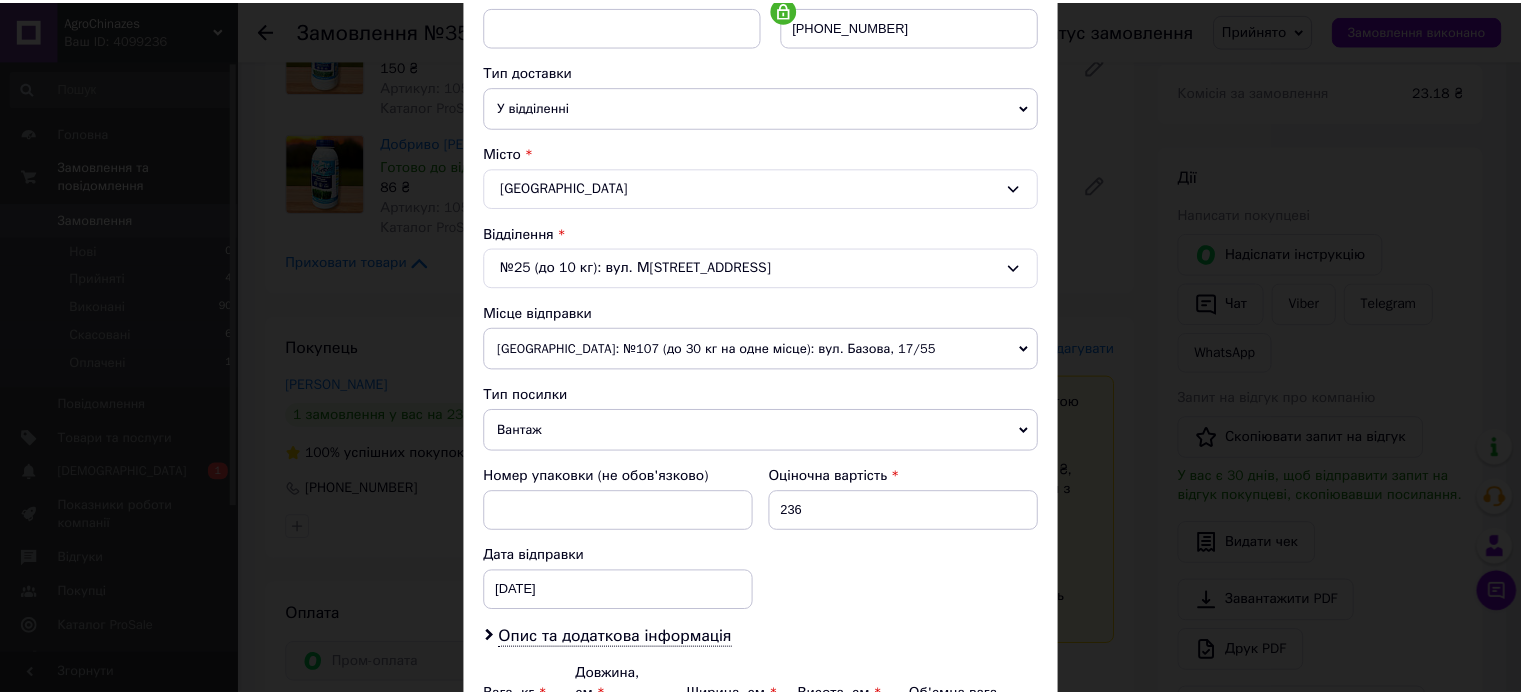 scroll, scrollTop: 627, scrollLeft: 0, axis: vertical 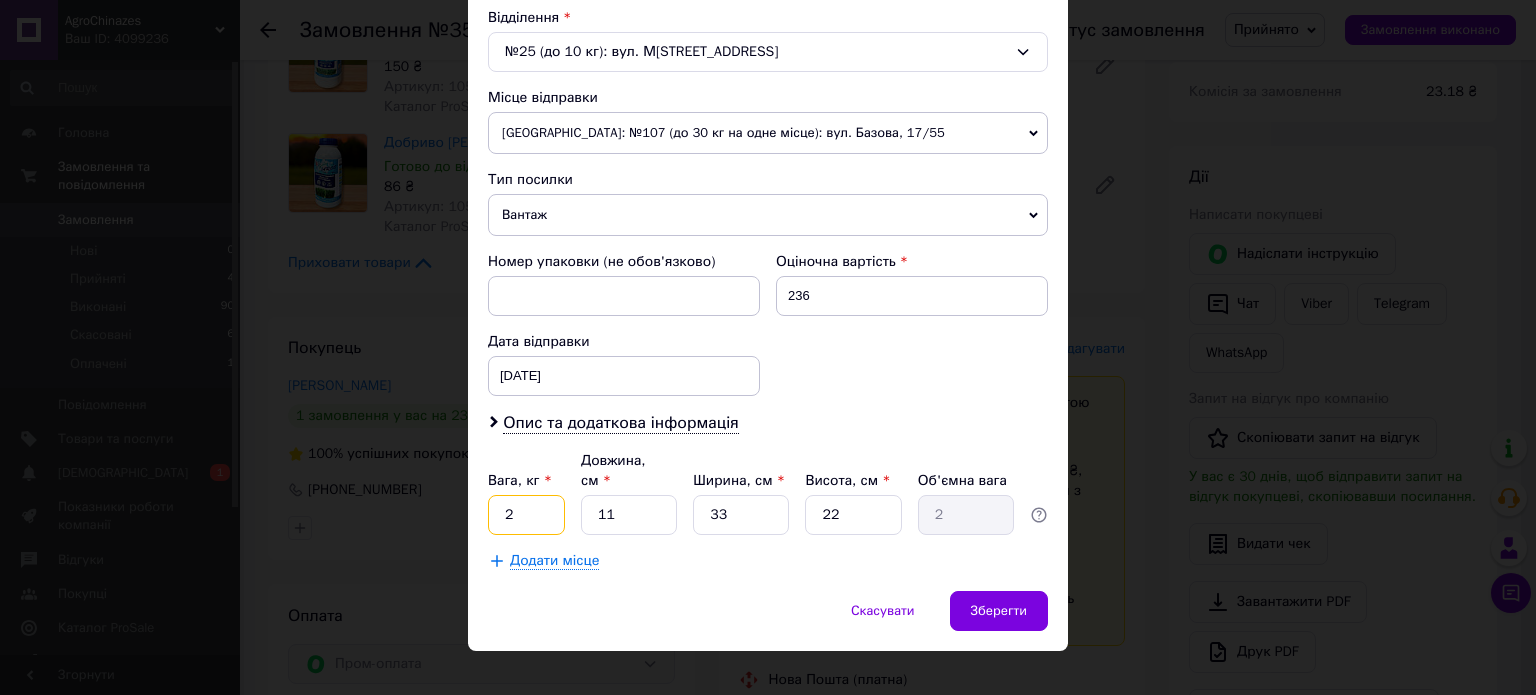 click on "2" at bounding box center [526, 515] 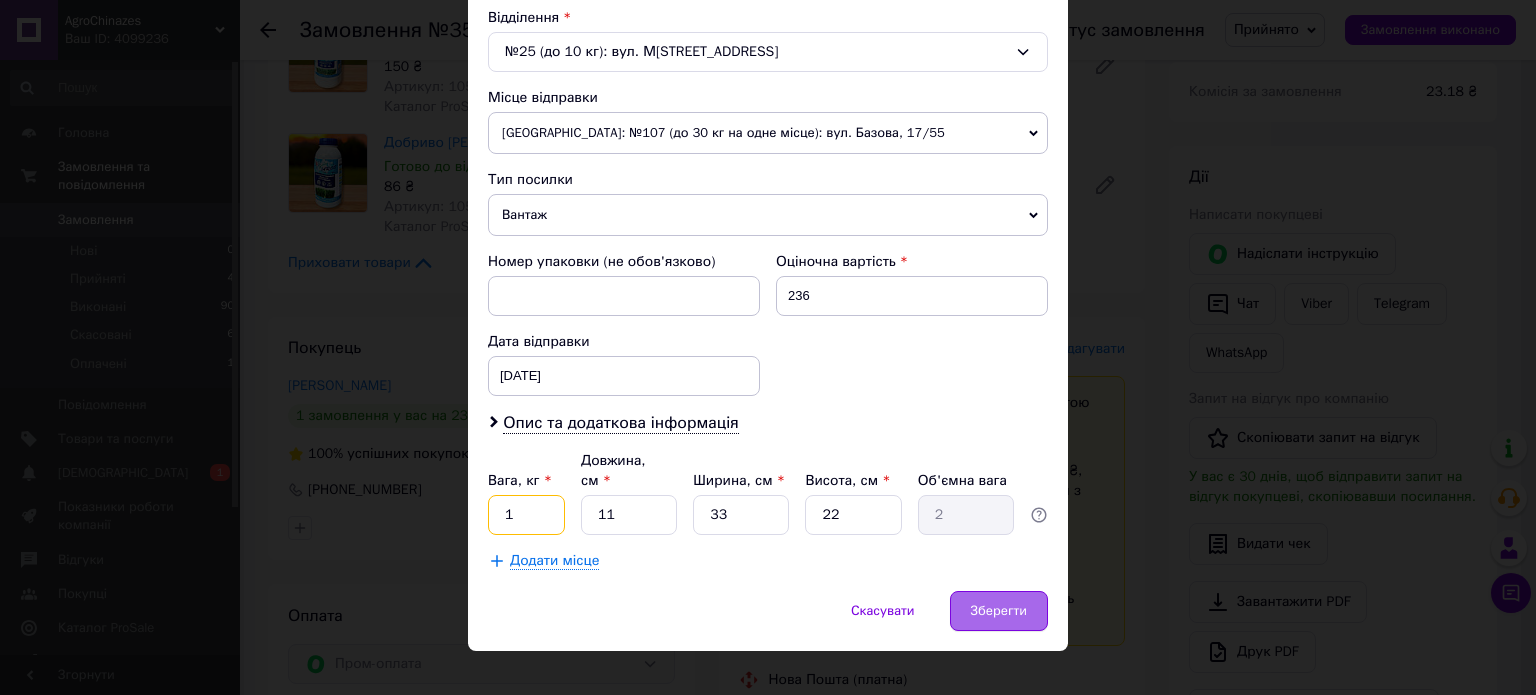 type on "1" 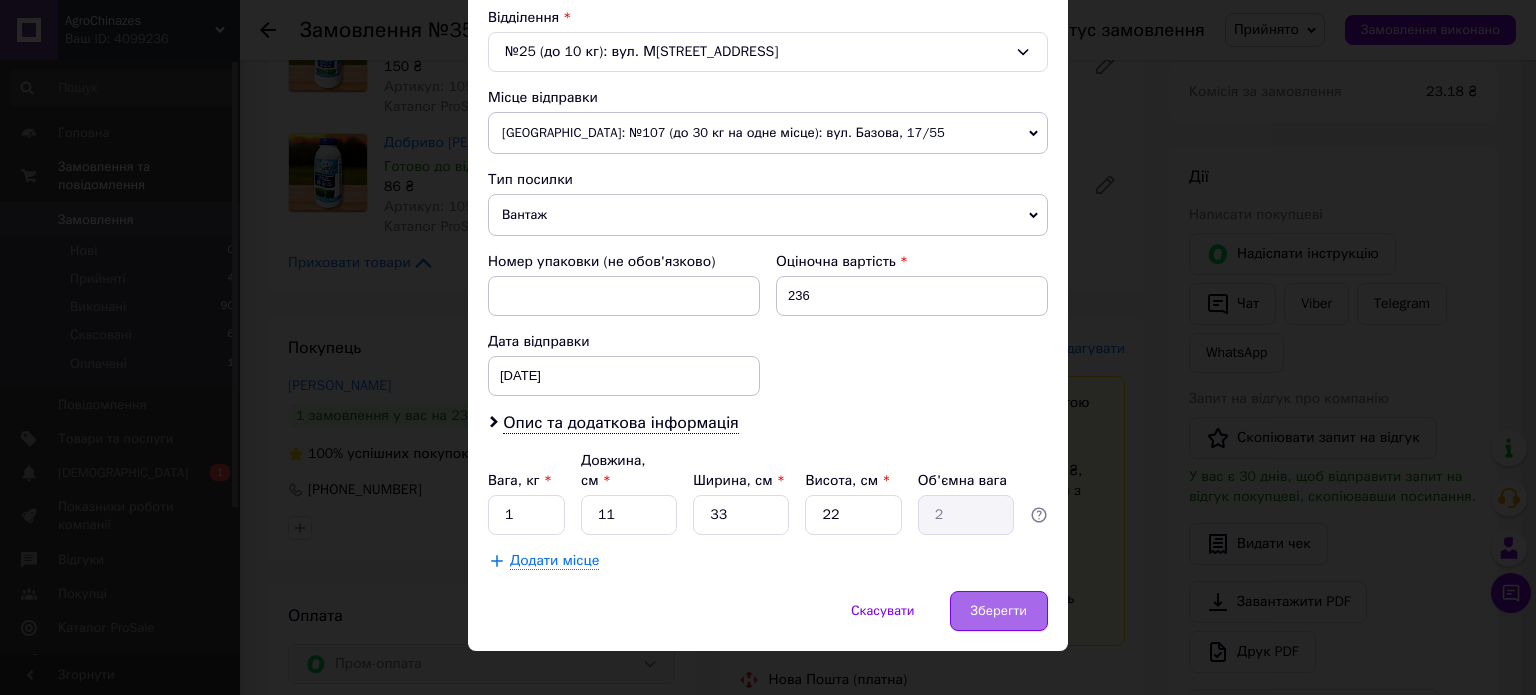 click on "Зберегти" at bounding box center (999, 611) 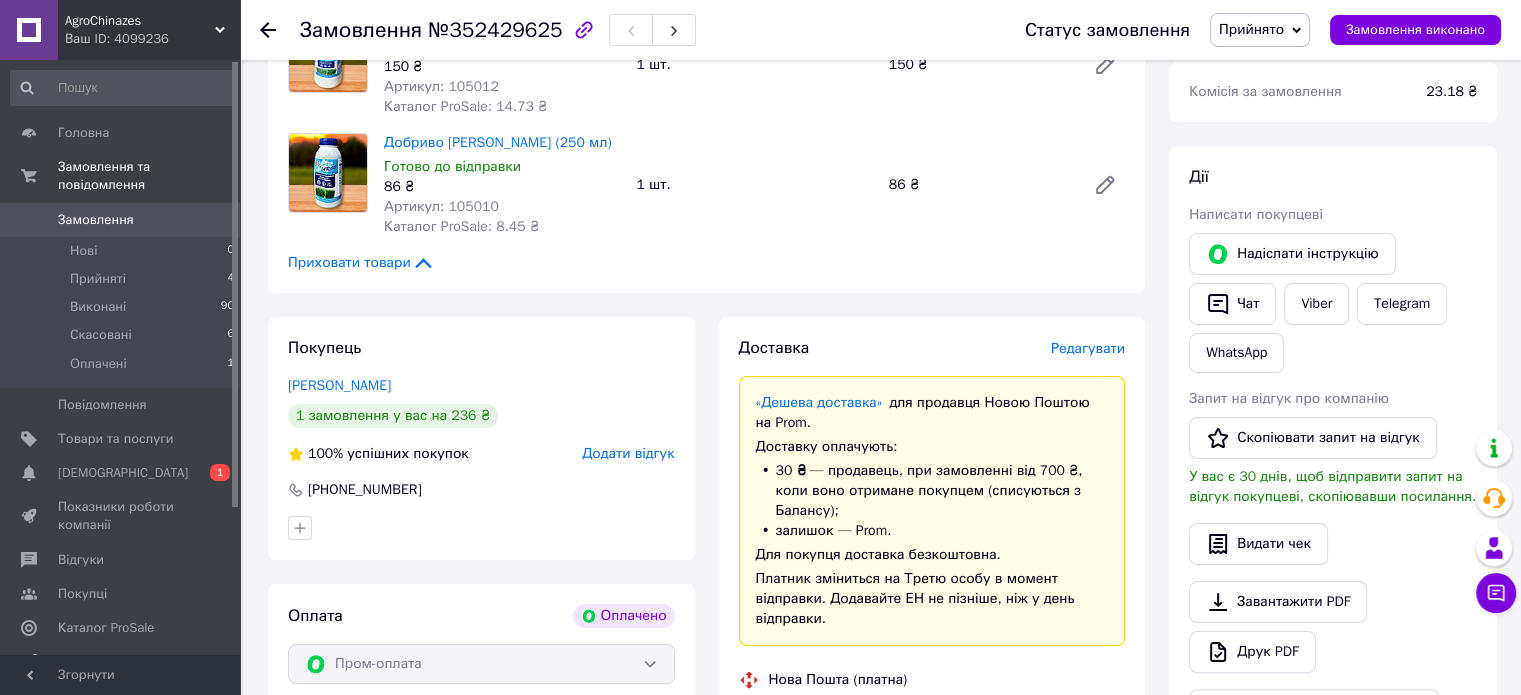 click on "Товари в замовленні (2) Добриво [PERSON_NAME] (500 мл) Готово до відправки 150 ₴ Артикул: 105012 Каталог ProSale: 14.73 ₴  1 шт. 150 ₴ Добриво [PERSON_NAME] (250 мл) Готово до відправки 86 ₴ Артикул: 105010 Каталог ProSale: 8.45 ₴  1 шт. 86 ₴ Приховати товари" at bounding box center [706, 123] 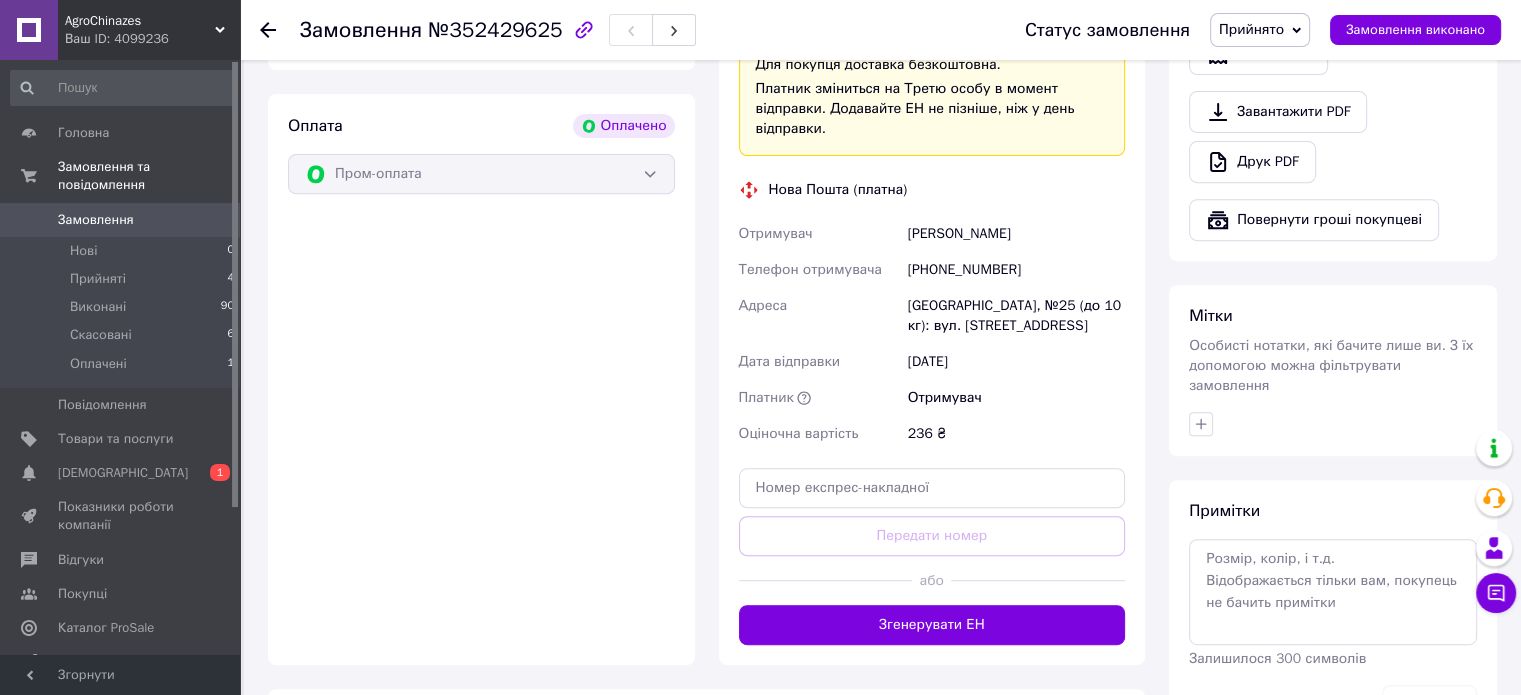 scroll, scrollTop: 771, scrollLeft: 0, axis: vertical 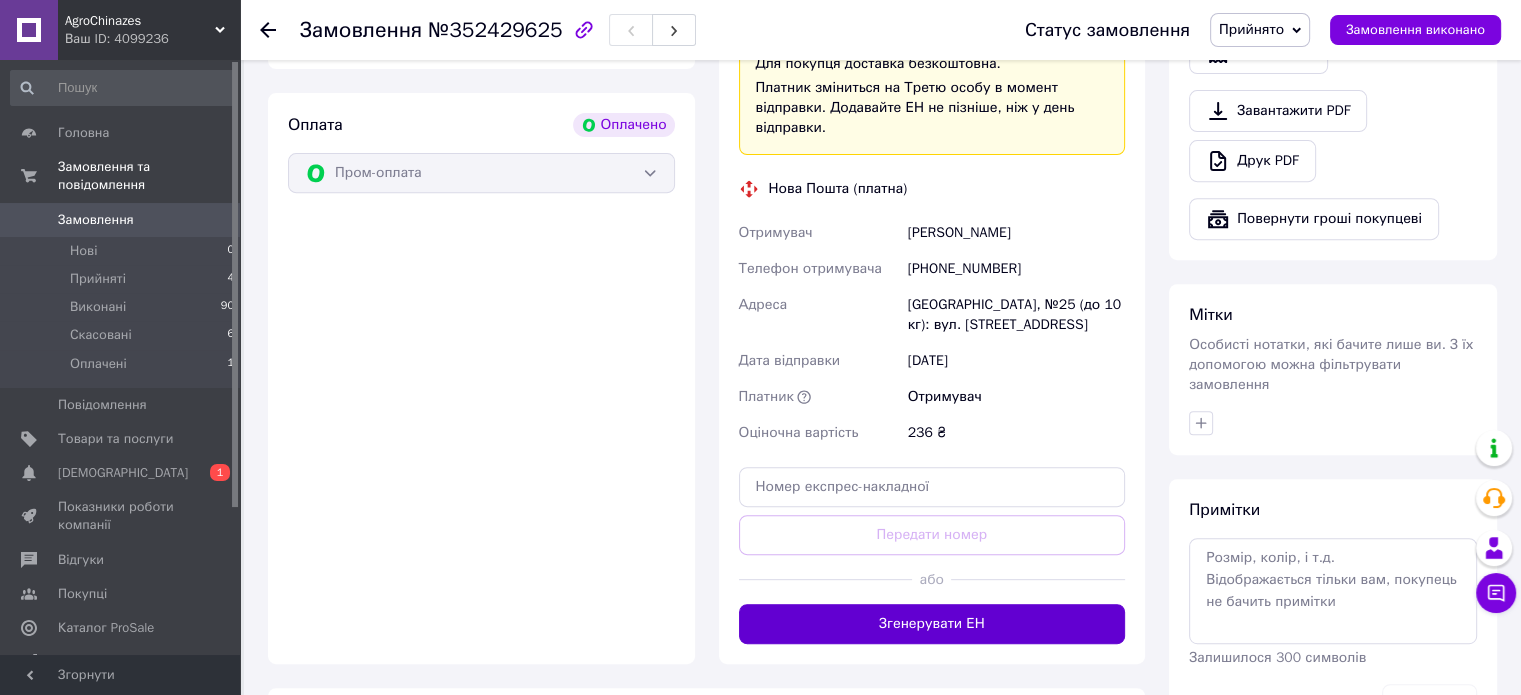 click on "Згенерувати ЕН" at bounding box center (932, 624) 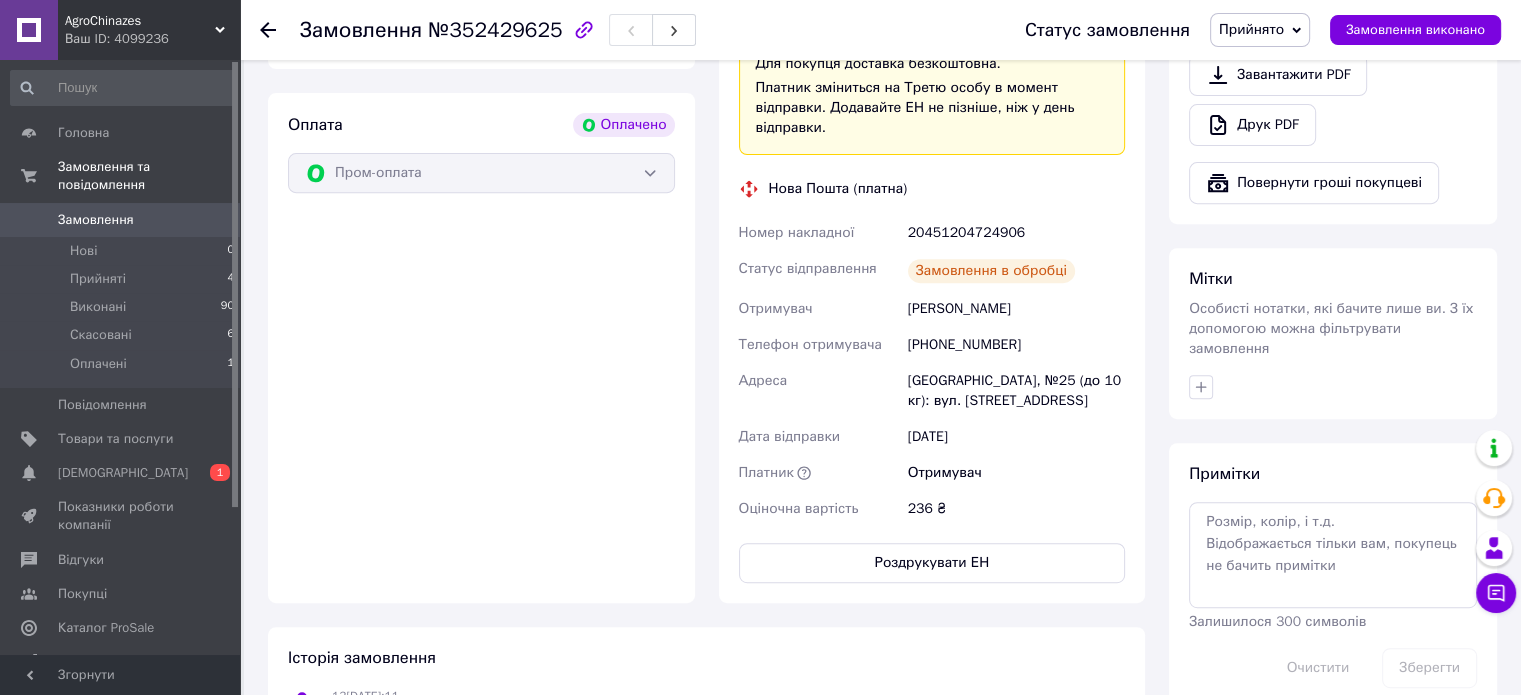 scroll, scrollTop: 48, scrollLeft: 0, axis: vertical 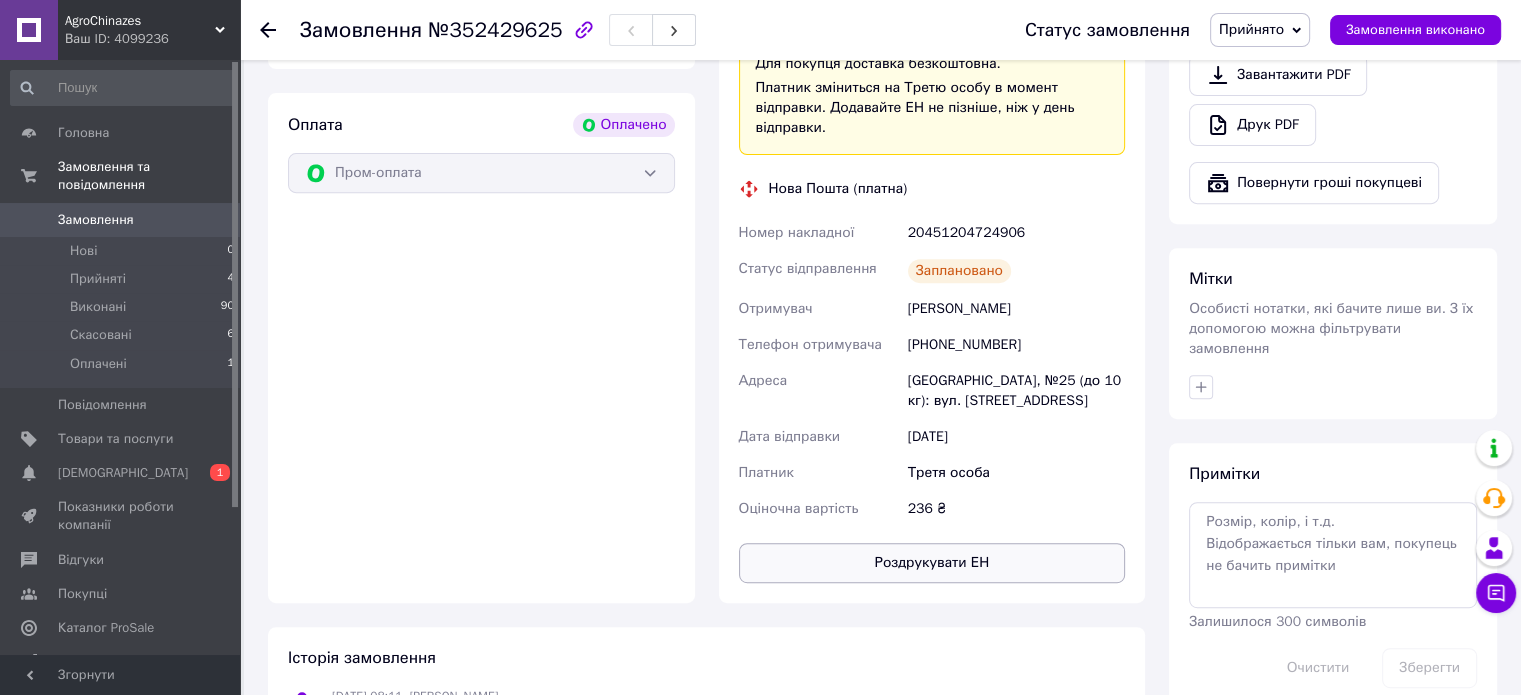click on "Роздрукувати ЕН" at bounding box center [932, 563] 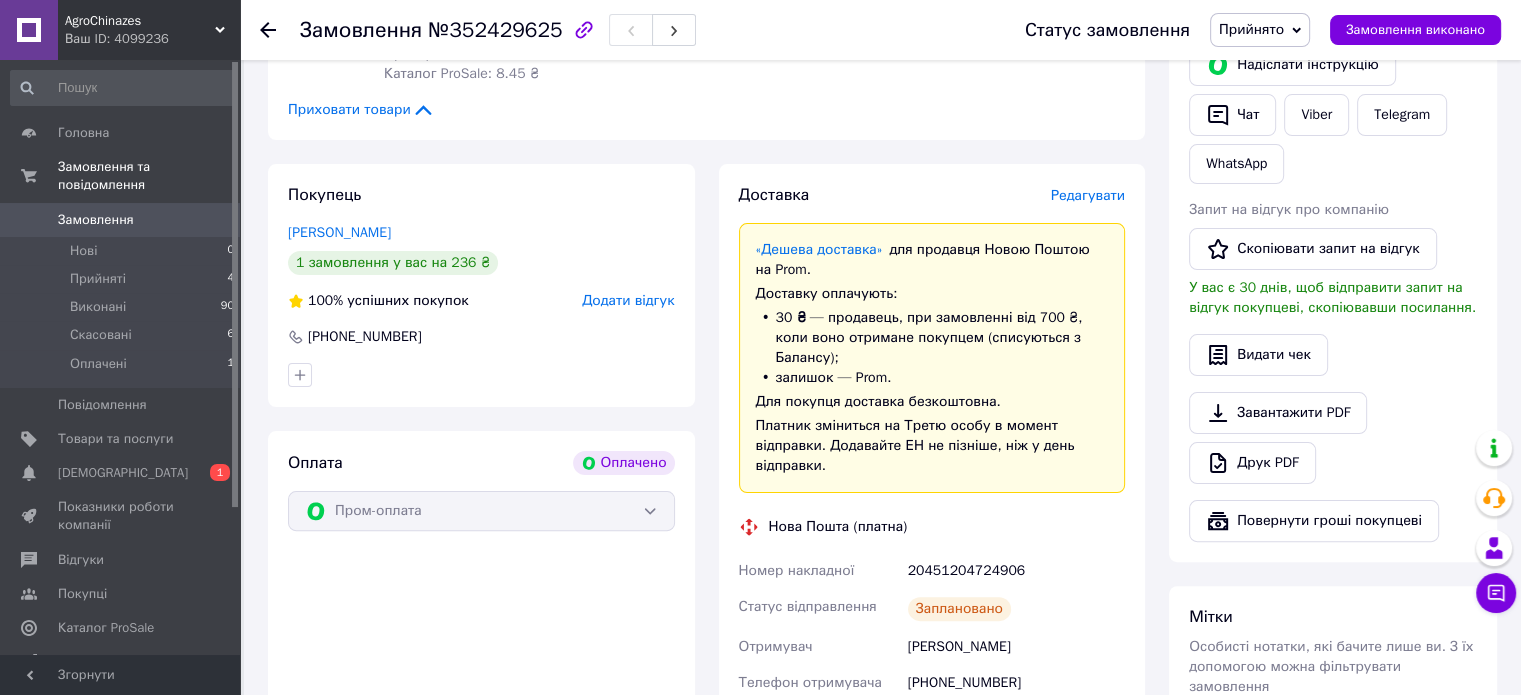 scroll, scrollTop: 431, scrollLeft: 0, axis: vertical 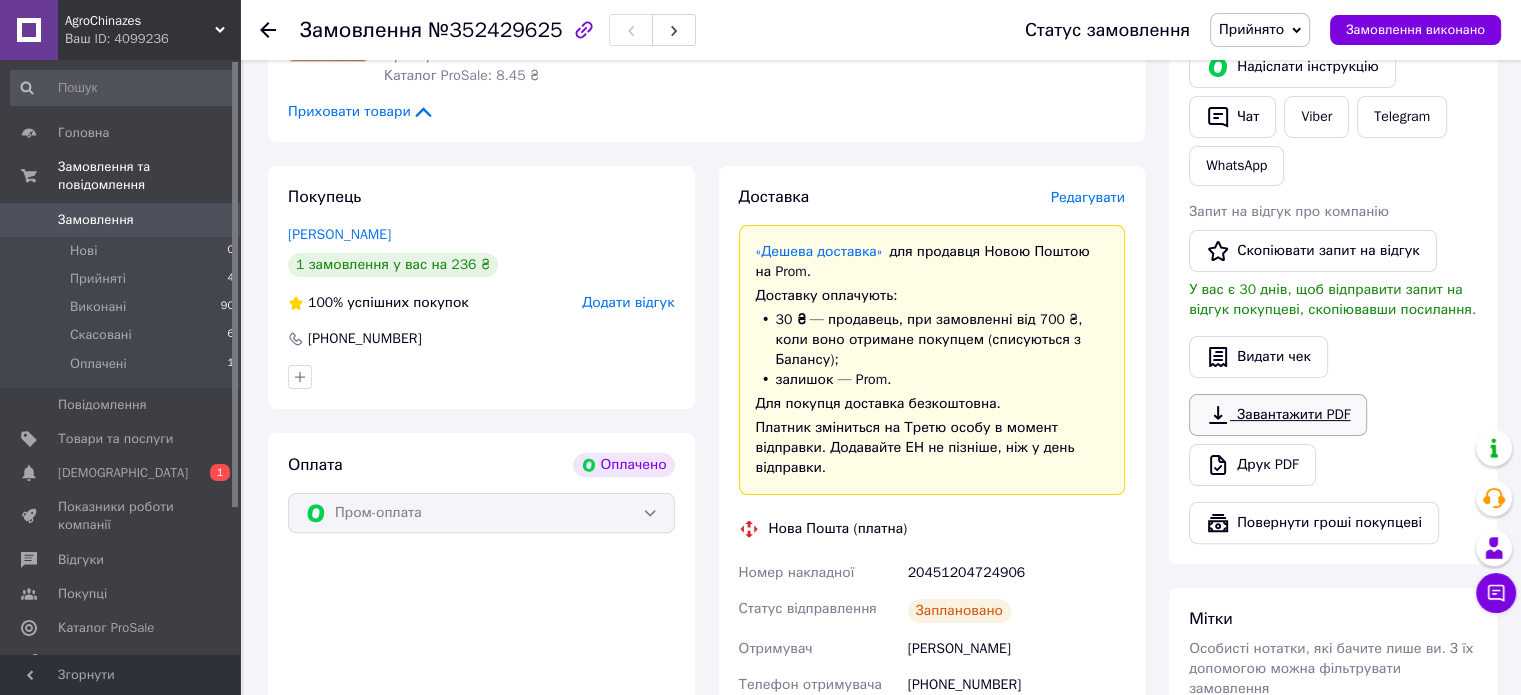 click on "Завантажити PDF" at bounding box center (1278, 415) 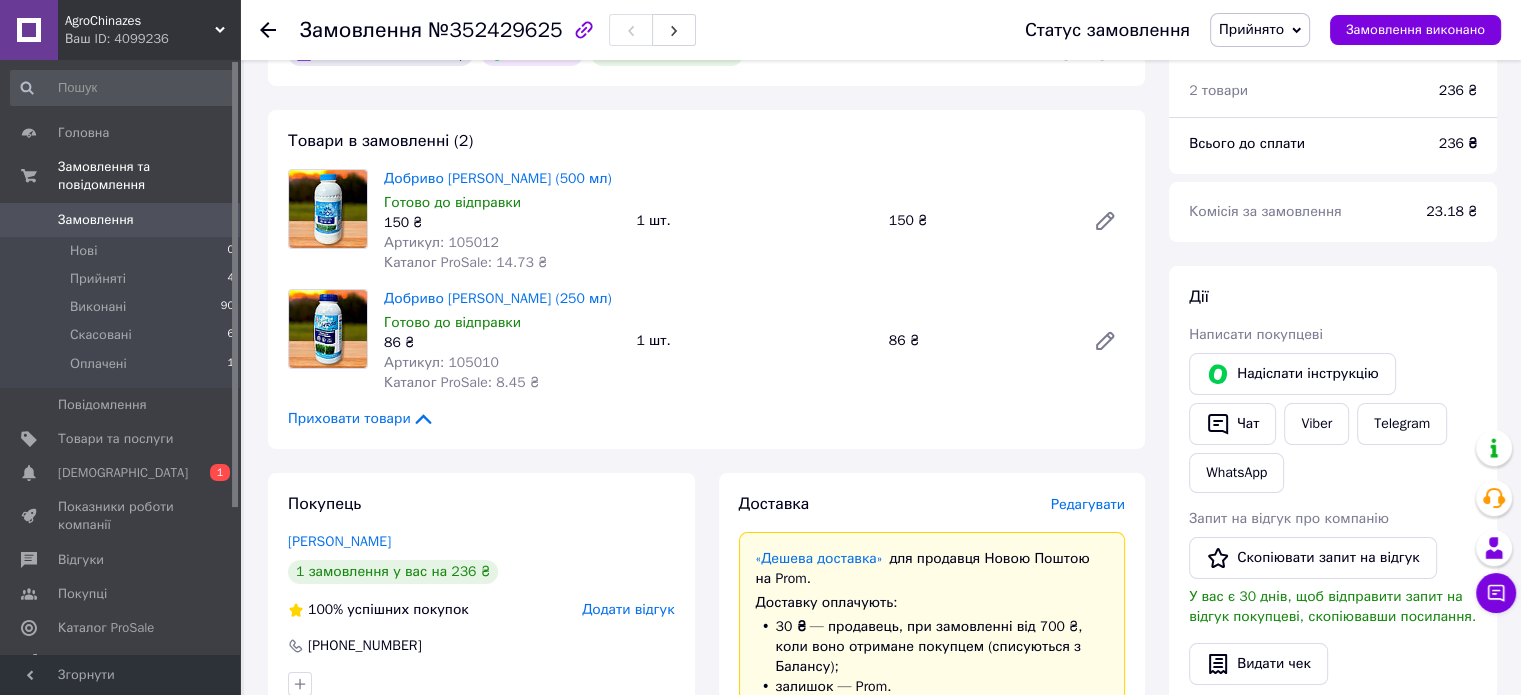 scroll, scrollTop: 125, scrollLeft: 0, axis: vertical 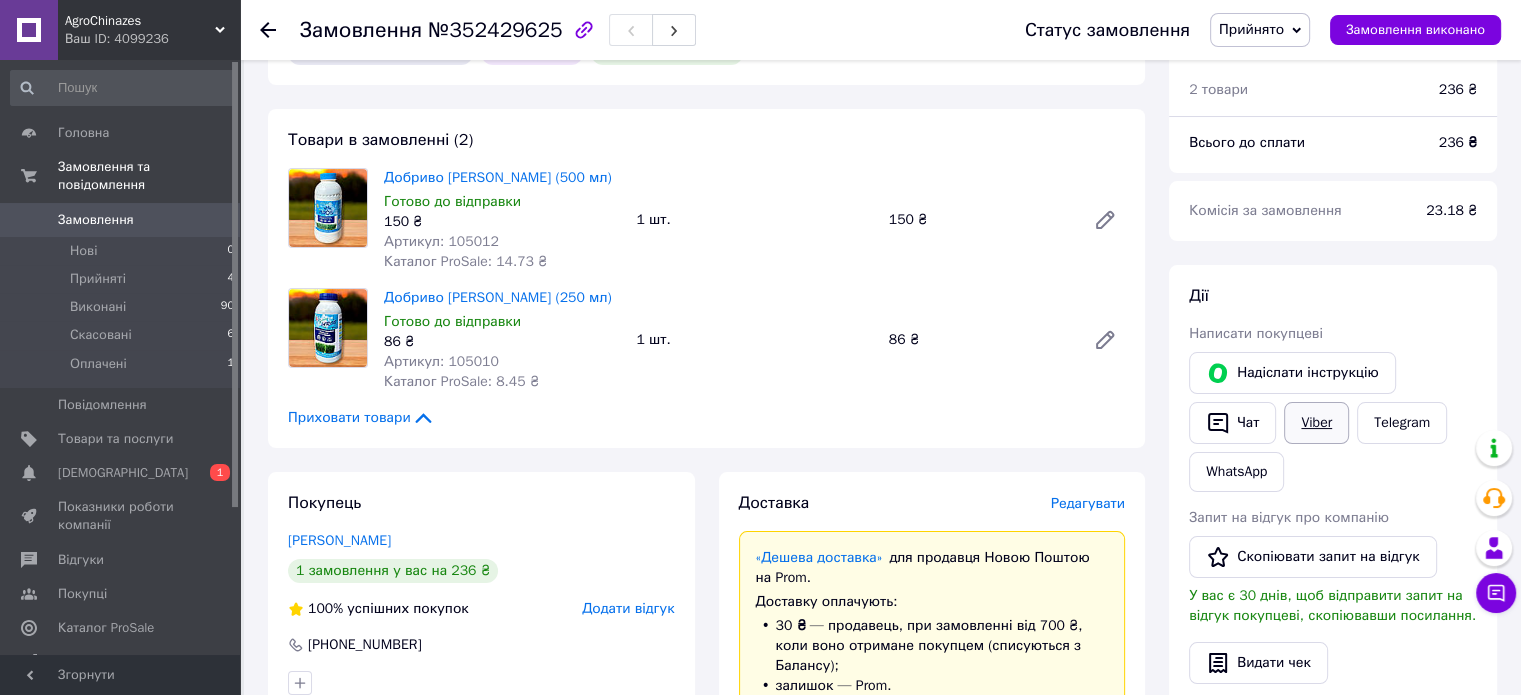 click on "Viber" at bounding box center [1316, 423] 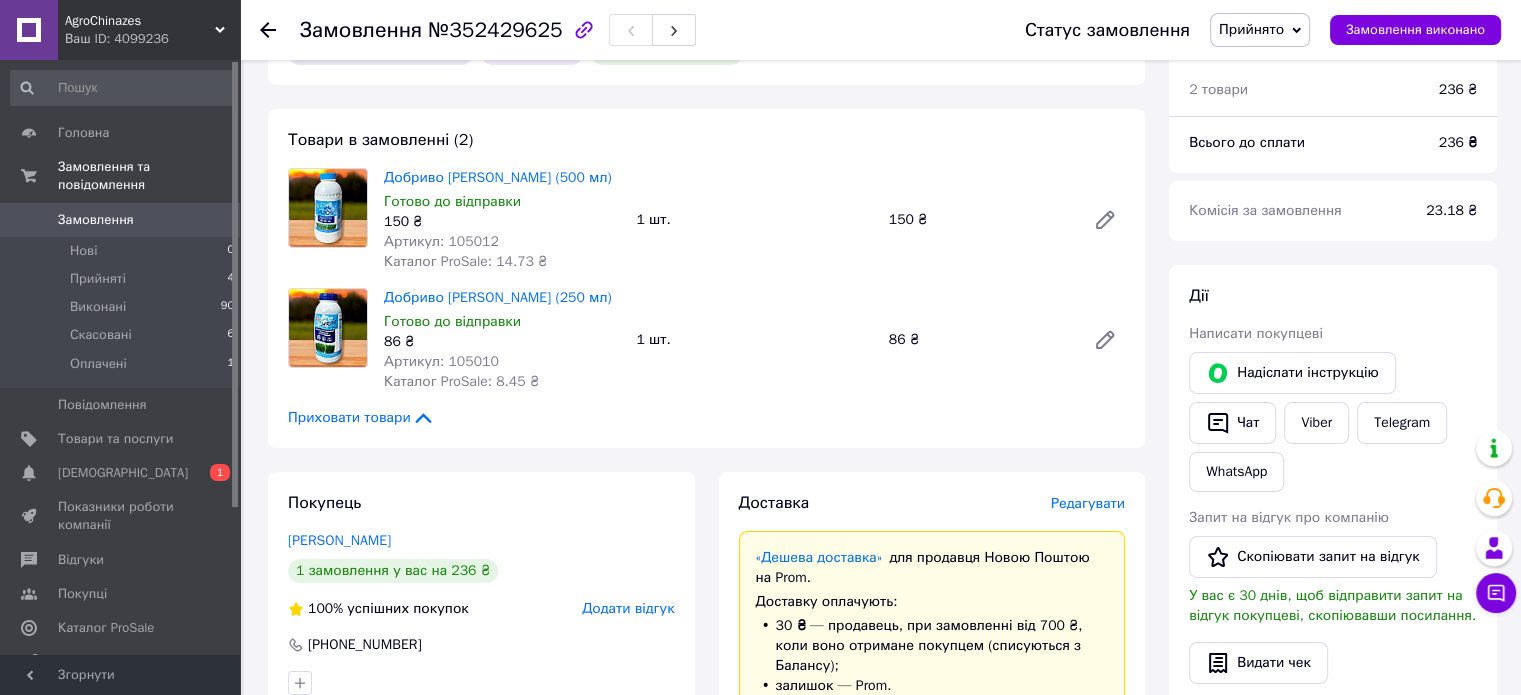 click on "Покупець [PERSON_NAME] 1 замовлення у вас на 236 ₴ 100%   успішних покупок Додати відгук [PHONE_NUMBER]" at bounding box center (481, 593) 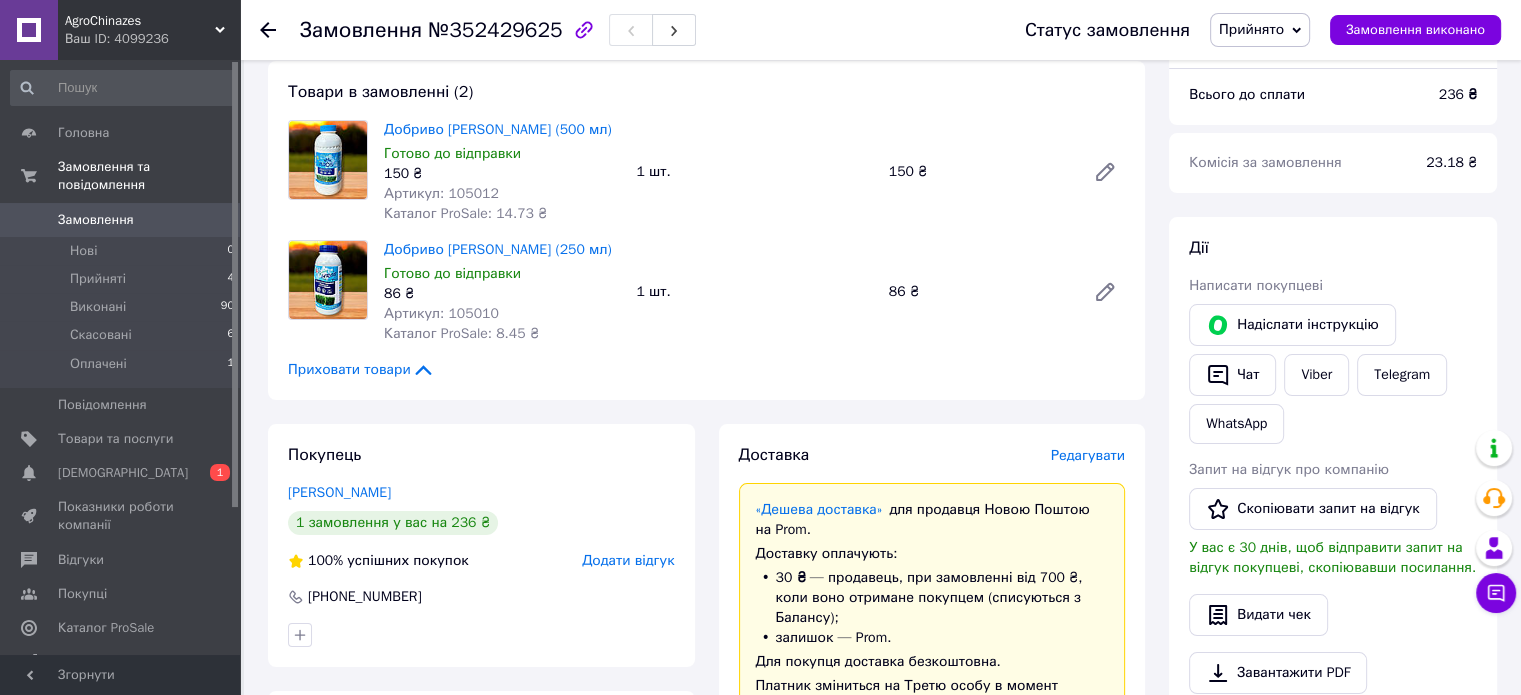 scroll, scrollTop: 174, scrollLeft: 0, axis: vertical 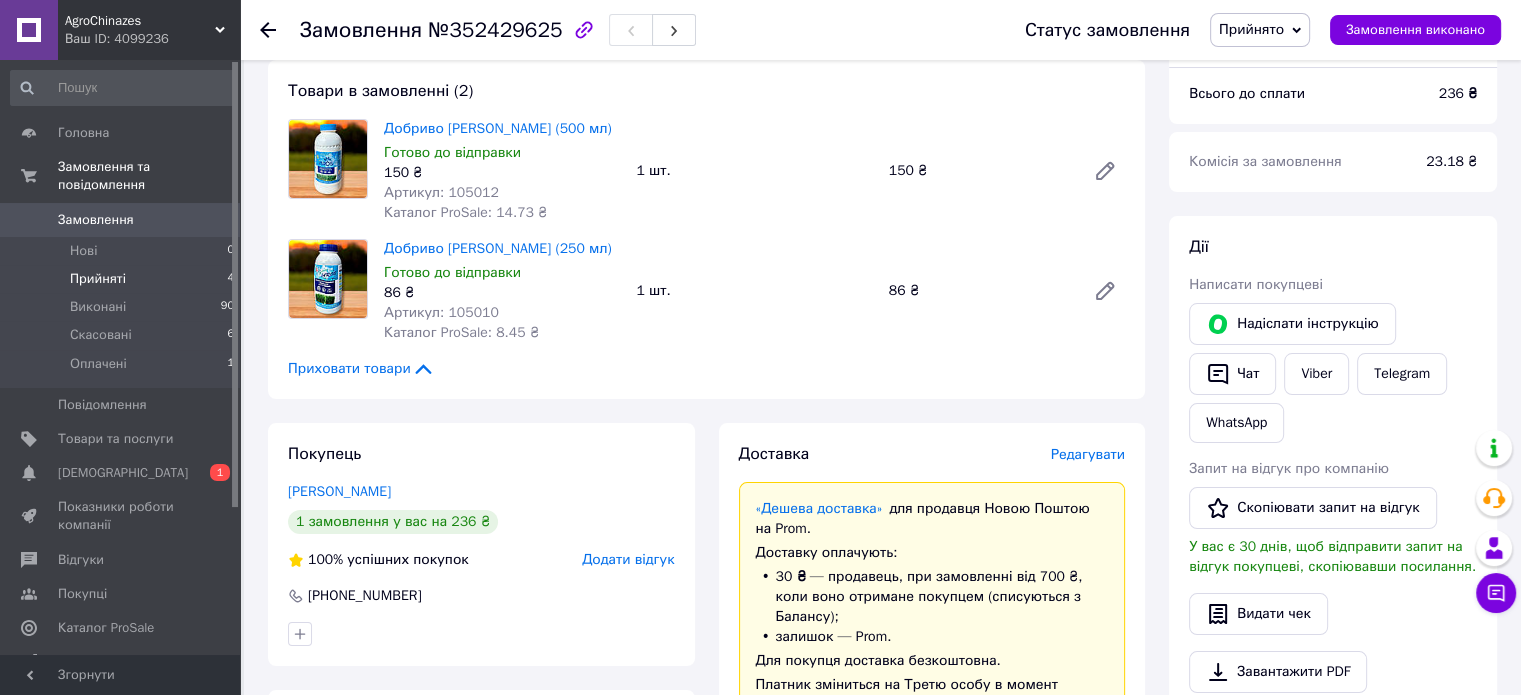 click on "Прийняті 4" at bounding box center (123, 279) 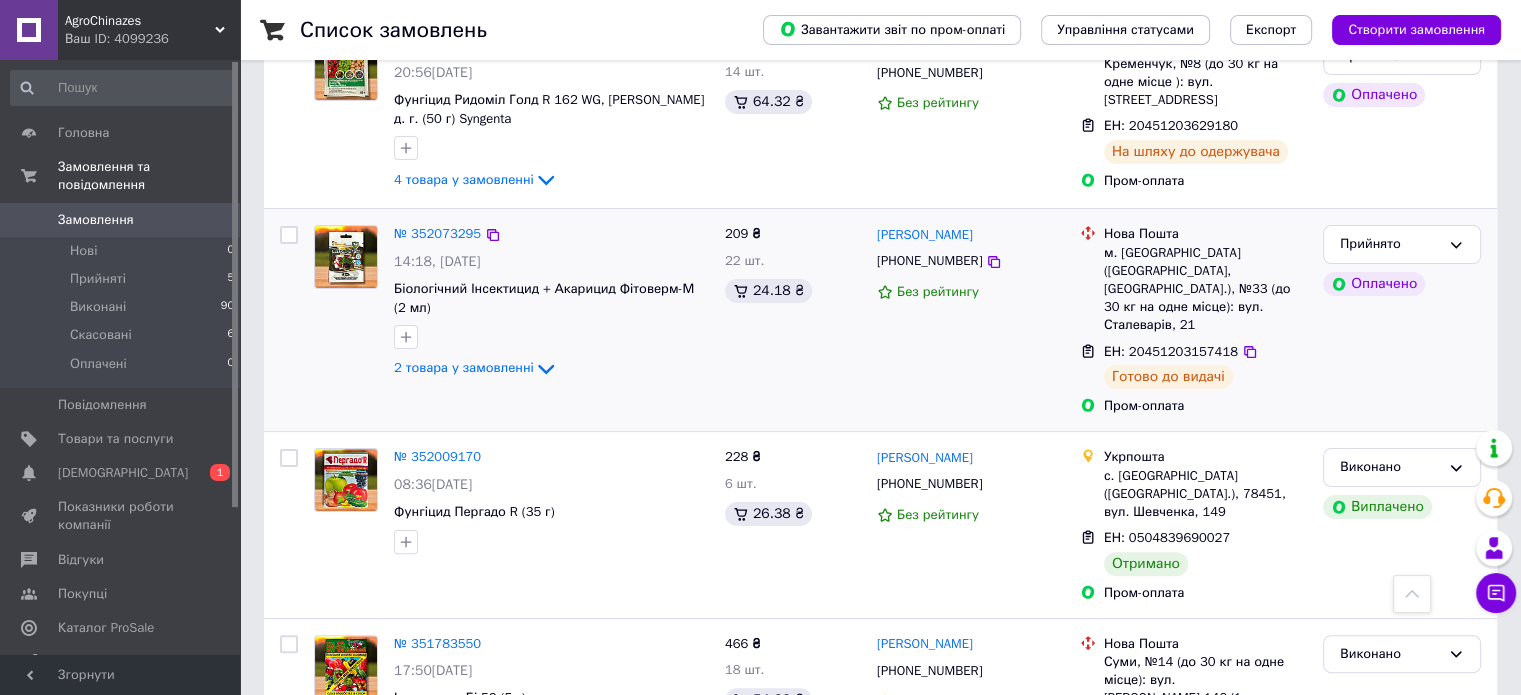 scroll, scrollTop: 0, scrollLeft: 0, axis: both 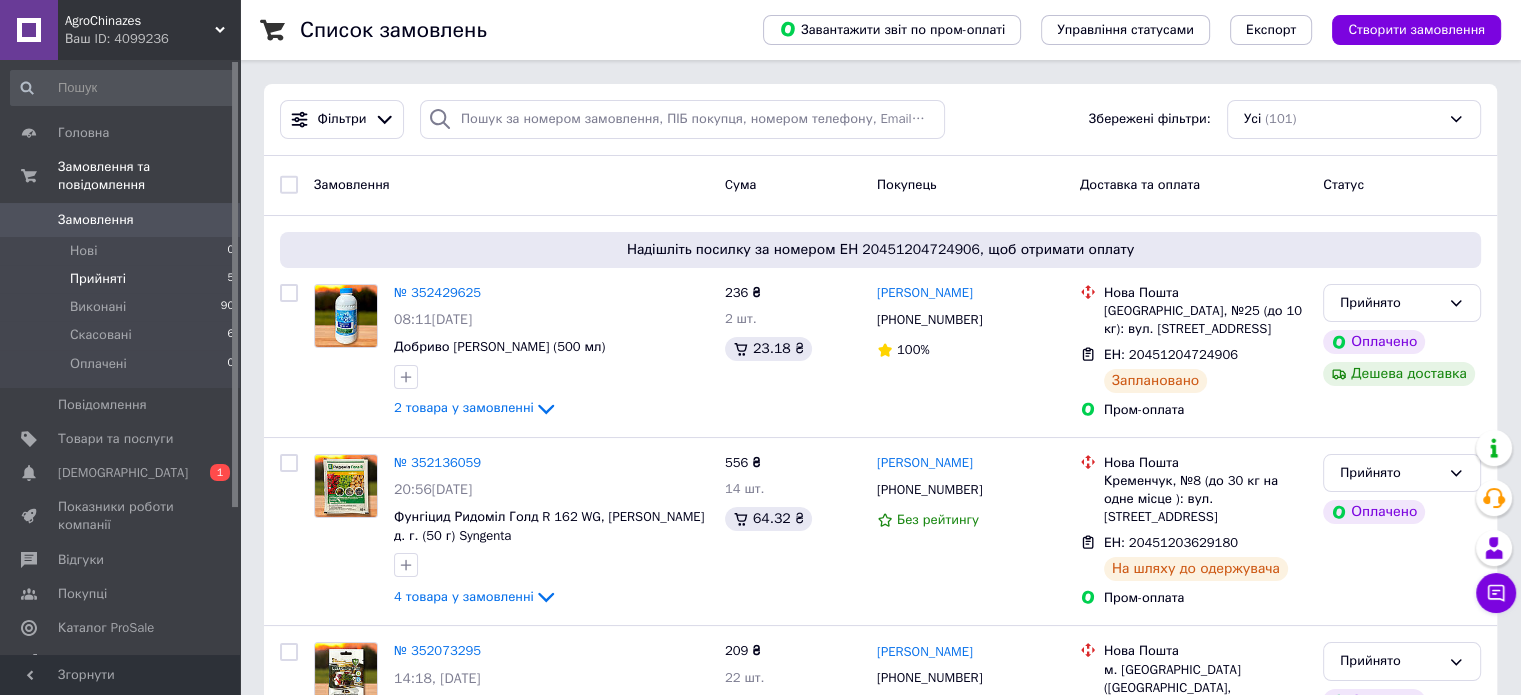 click on "Прийняті 5" at bounding box center (123, 279) 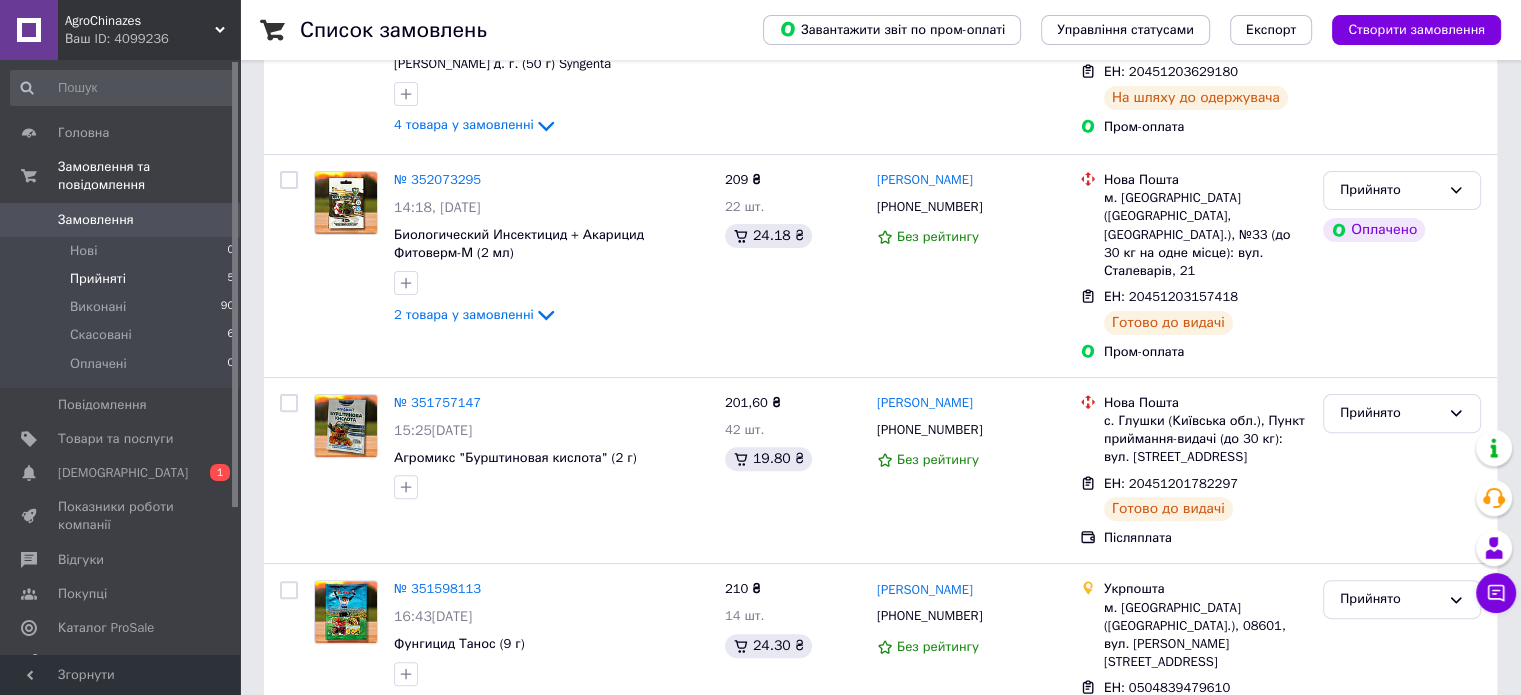 scroll, scrollTop: 583, scrollLeft: 0, axis: vertical 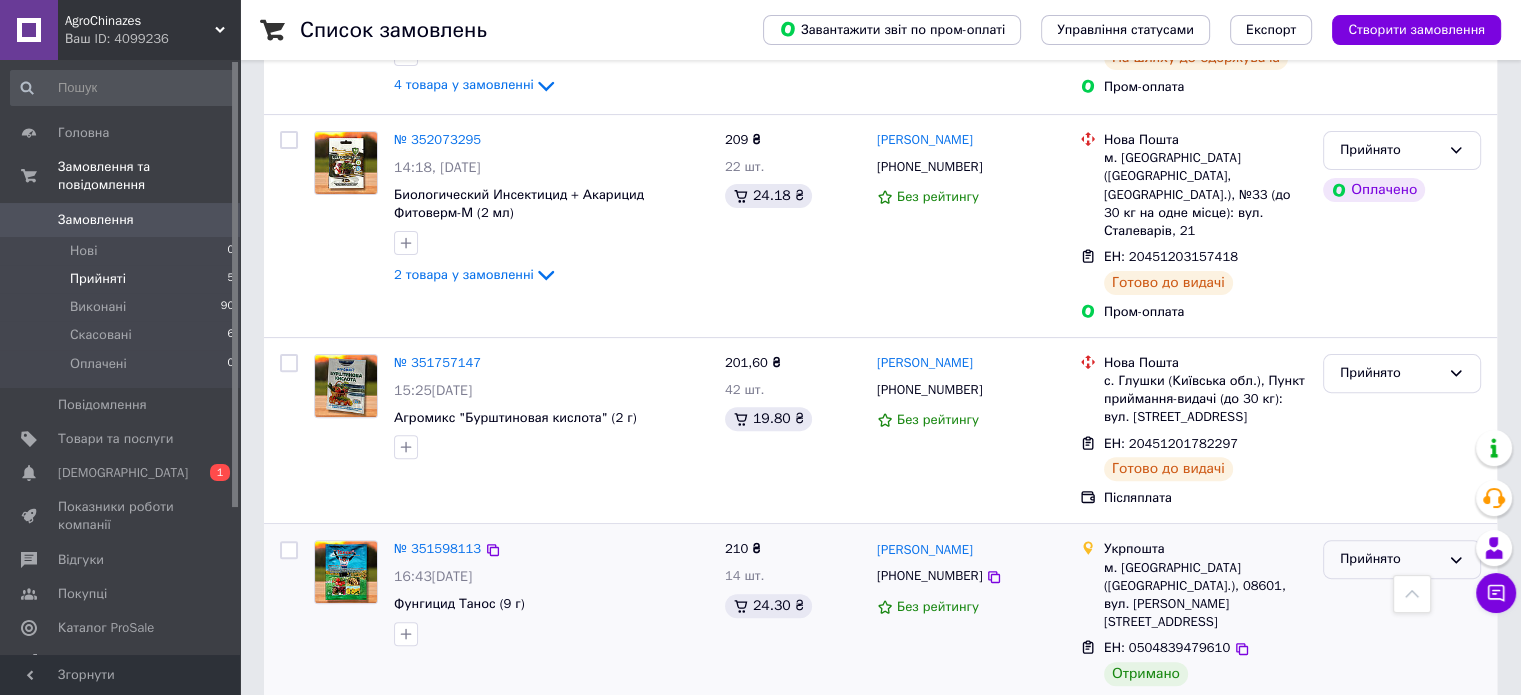 click on "Прийнято" at bounding box center [1402, 559] 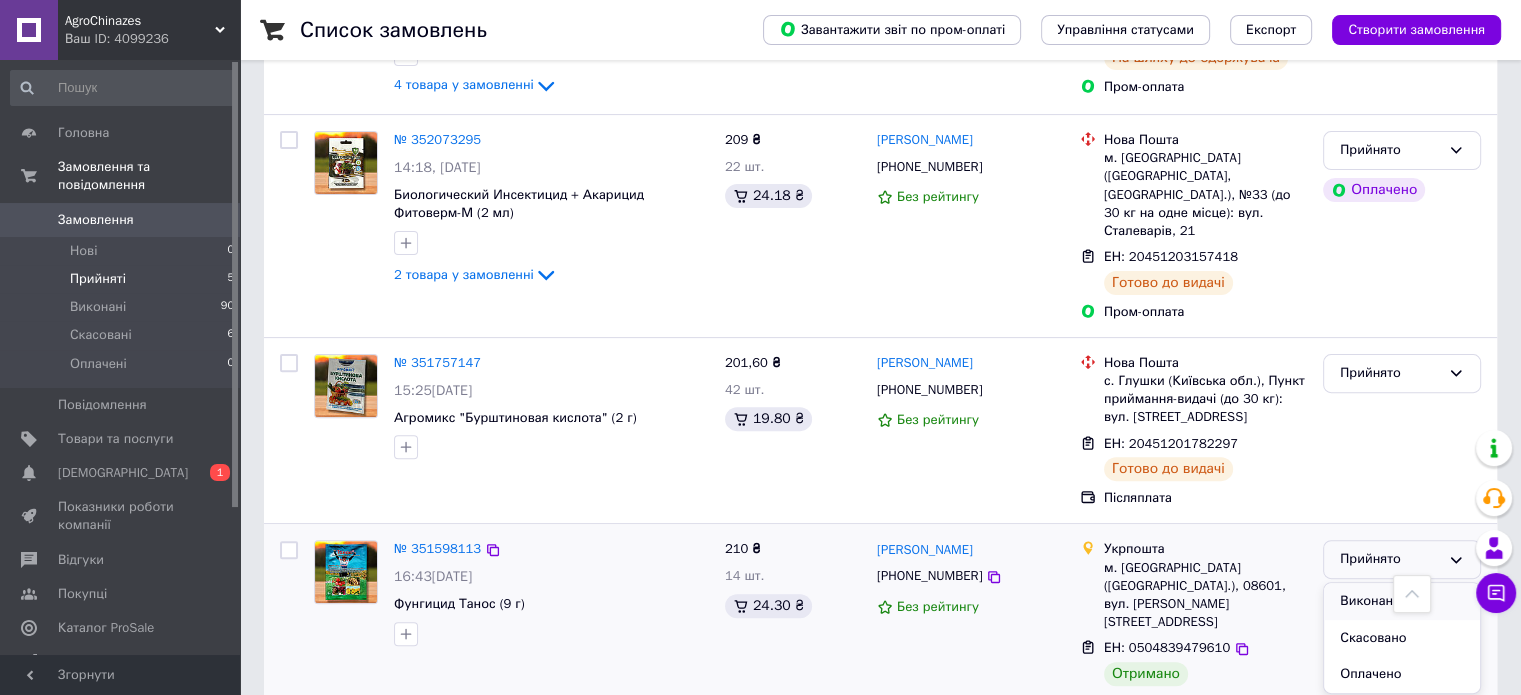 click on "Виконано" at bounding box center [1402, 601] 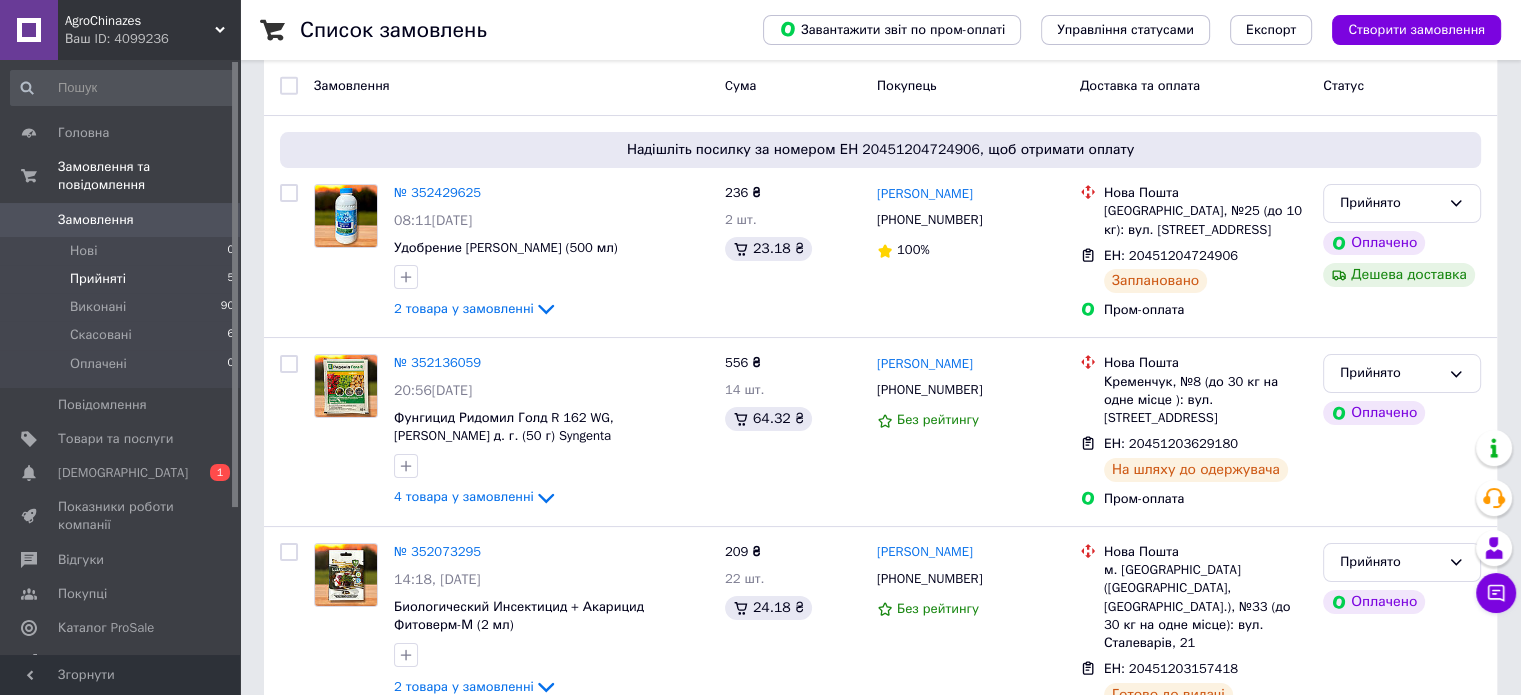 scroll, scrollTop: 183, scrollLeft: 0, axis: vertical 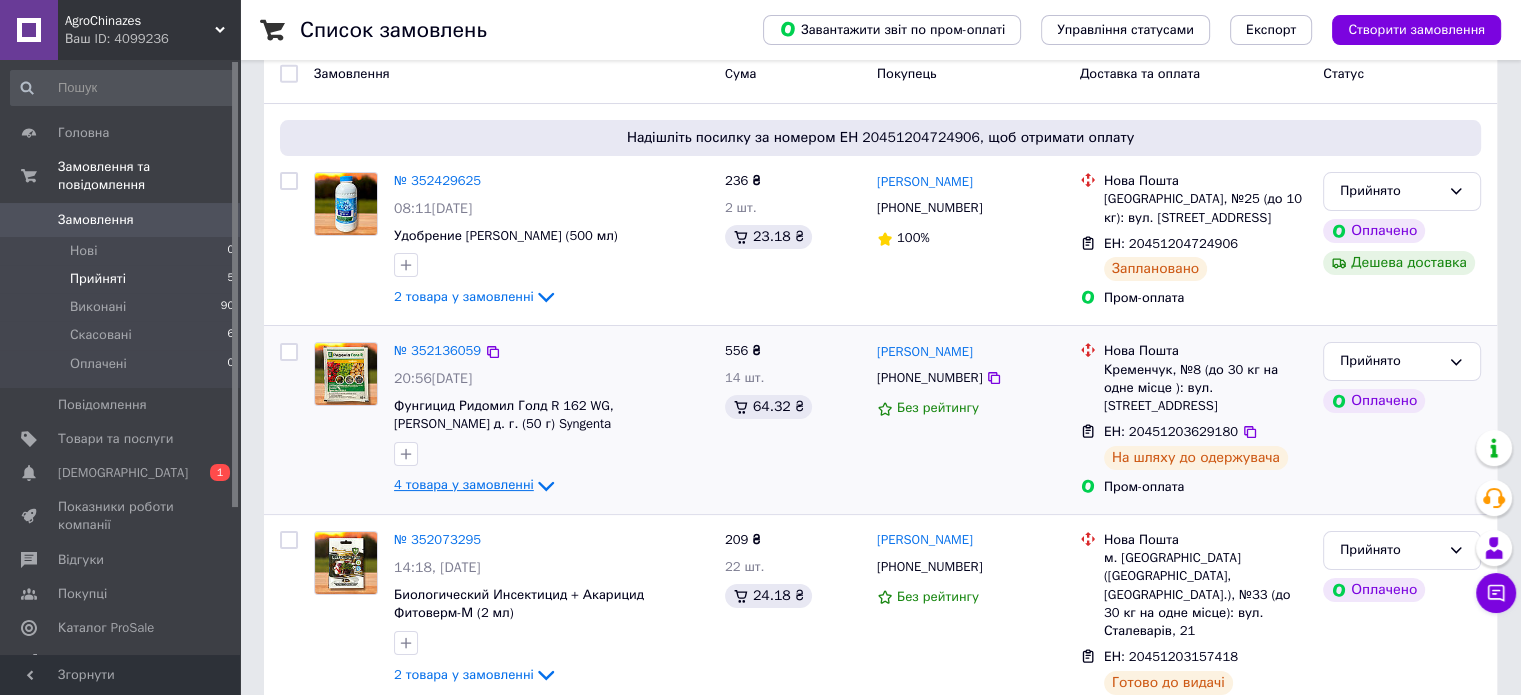 click on "4 товара у замовленні" at bounding box center (476, 484) 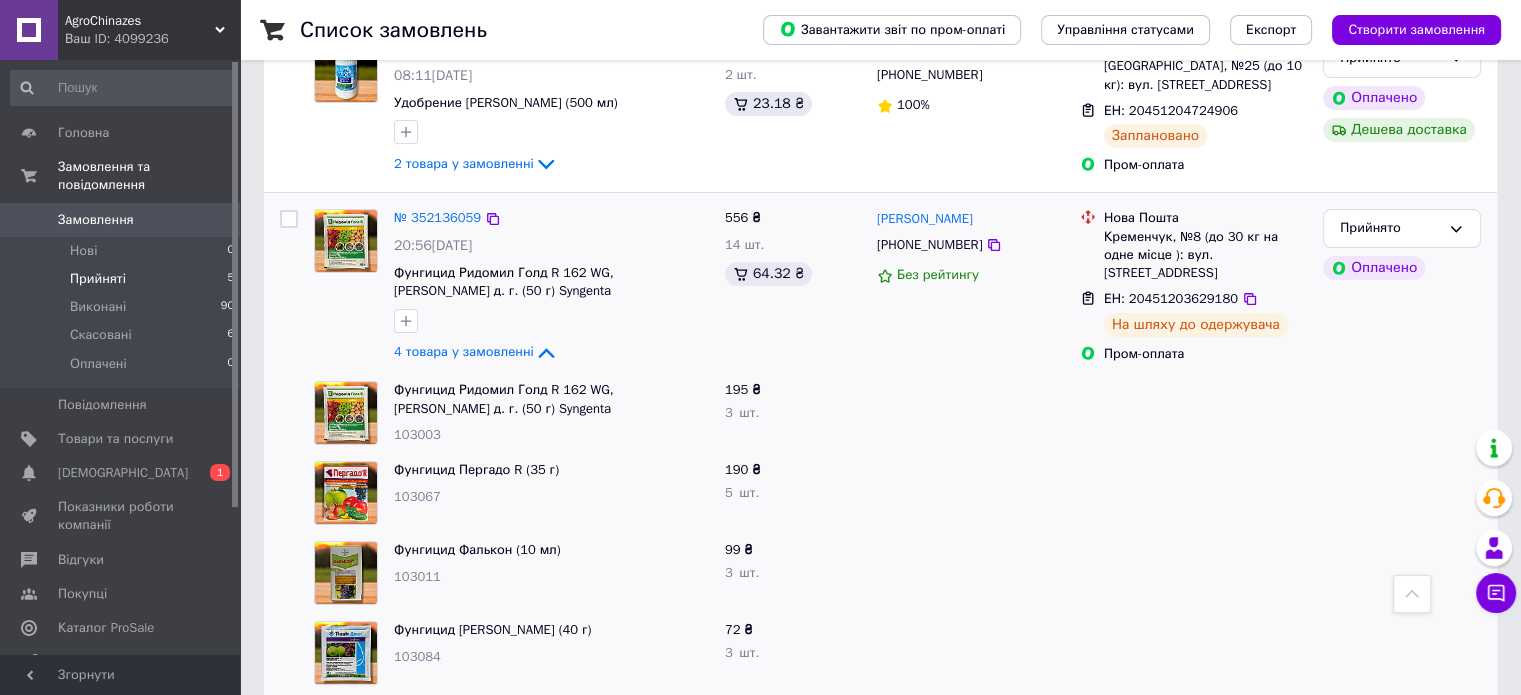 scroll, scrollTop: 313, scrollLeft: 0, axis: vertical 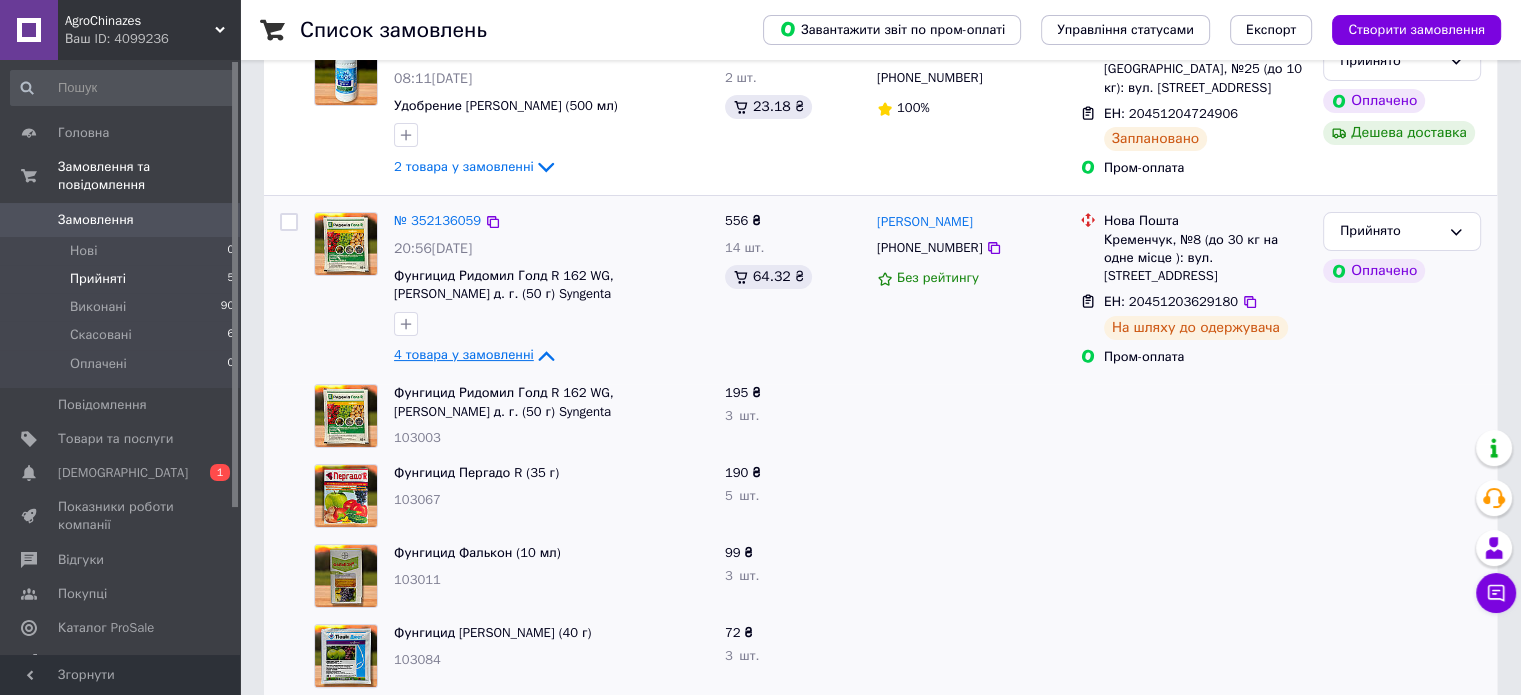 click on "4 товара у замовленні" at bounding box center [464, 355] 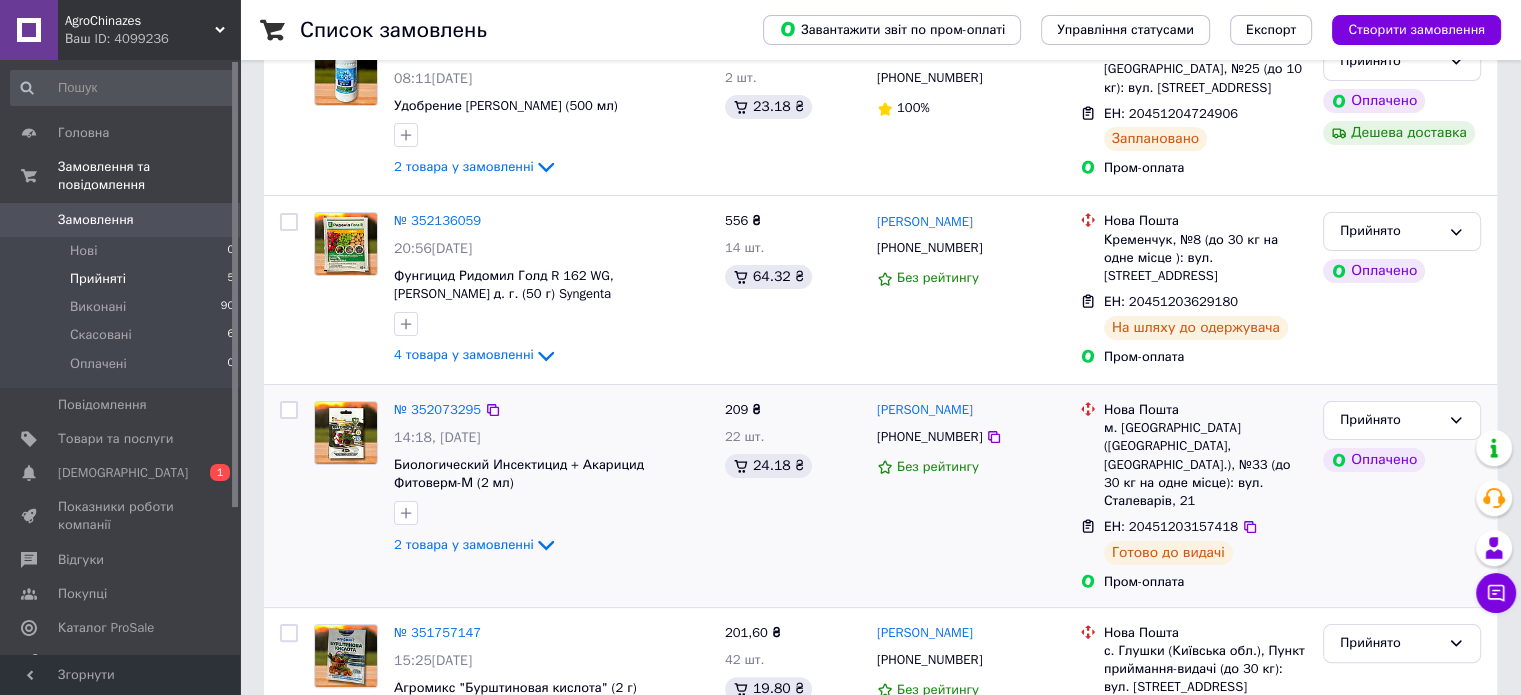 scroll, scrollTop: 0, scrollLeft: 0, axis: both 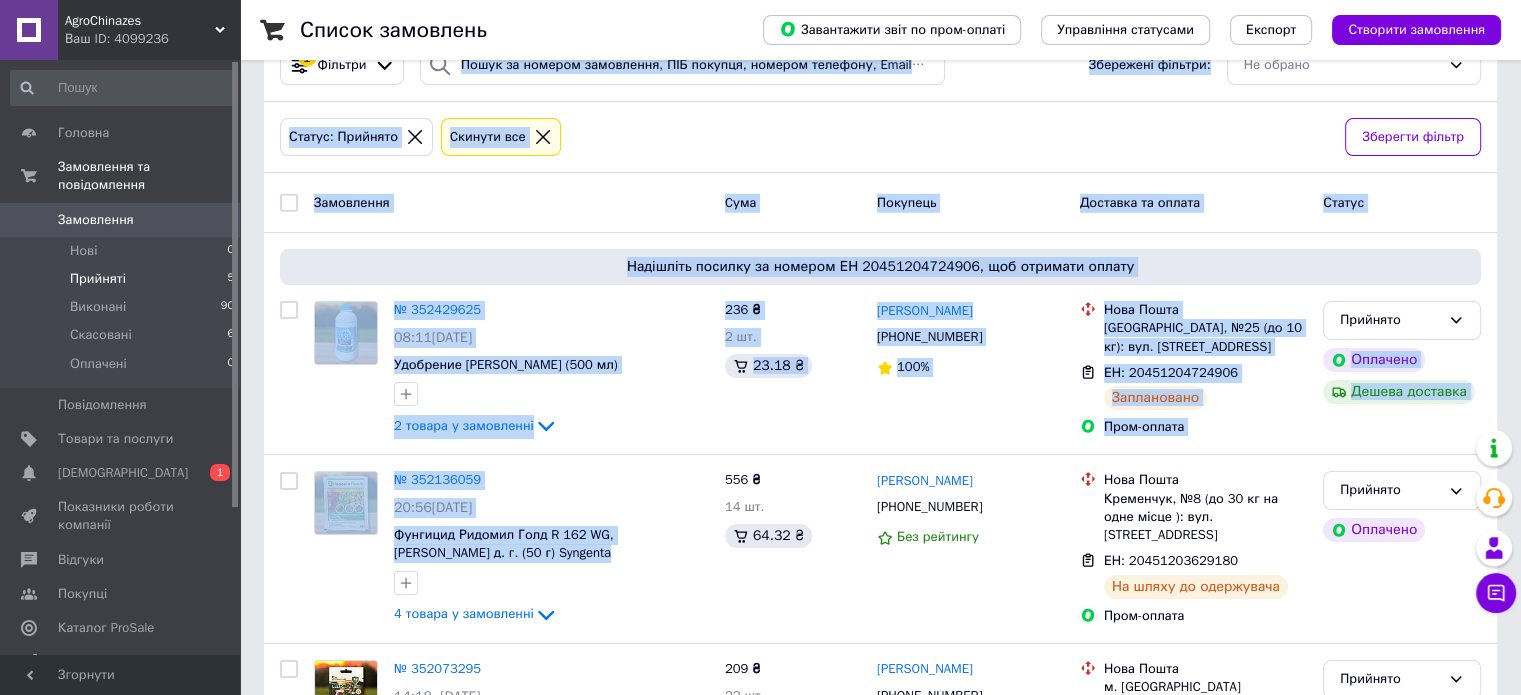 drag, startPoint x: 508, startPoint y: 465, endPoint x: 508, endPoint y: -6, distance: 471 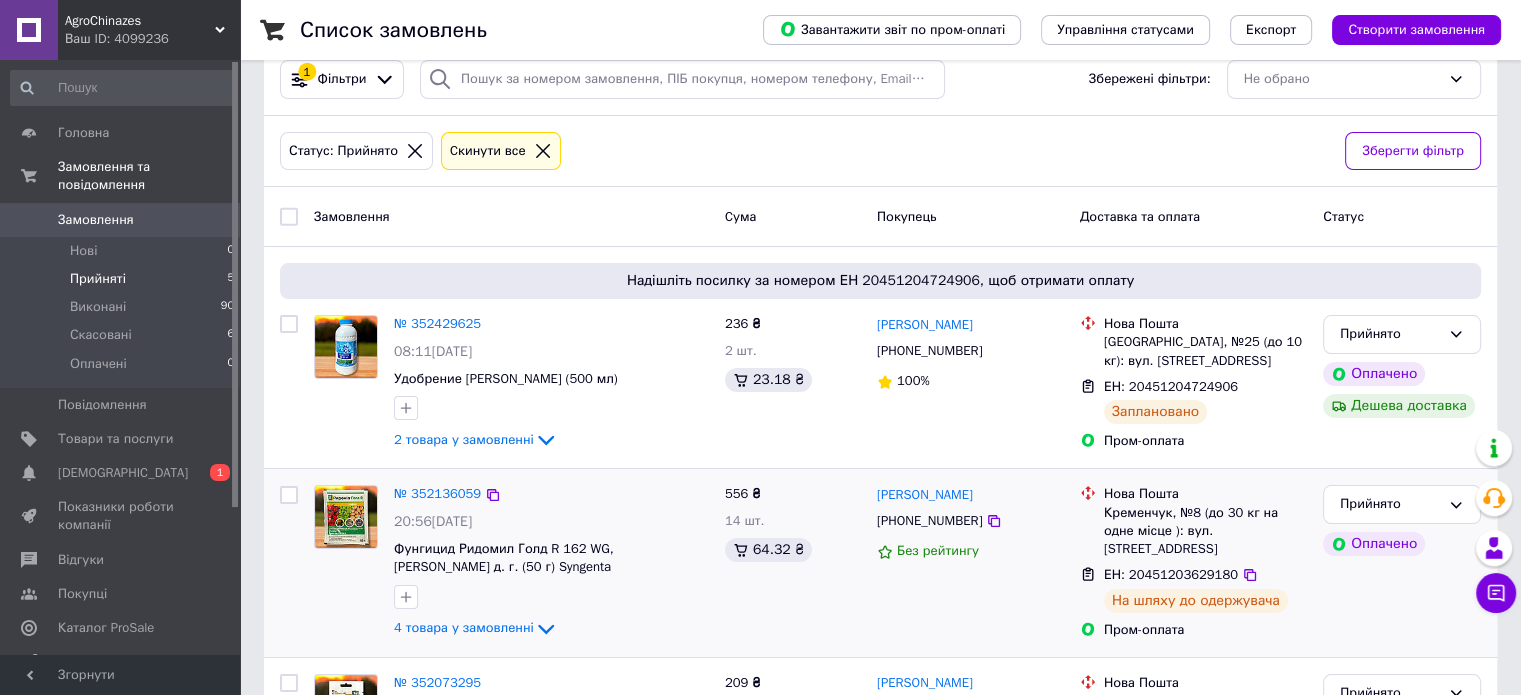 click on "[PERSON_NAME] [PHONE_NUMBER] Без рейтингу" at bounding box center (970, 563) 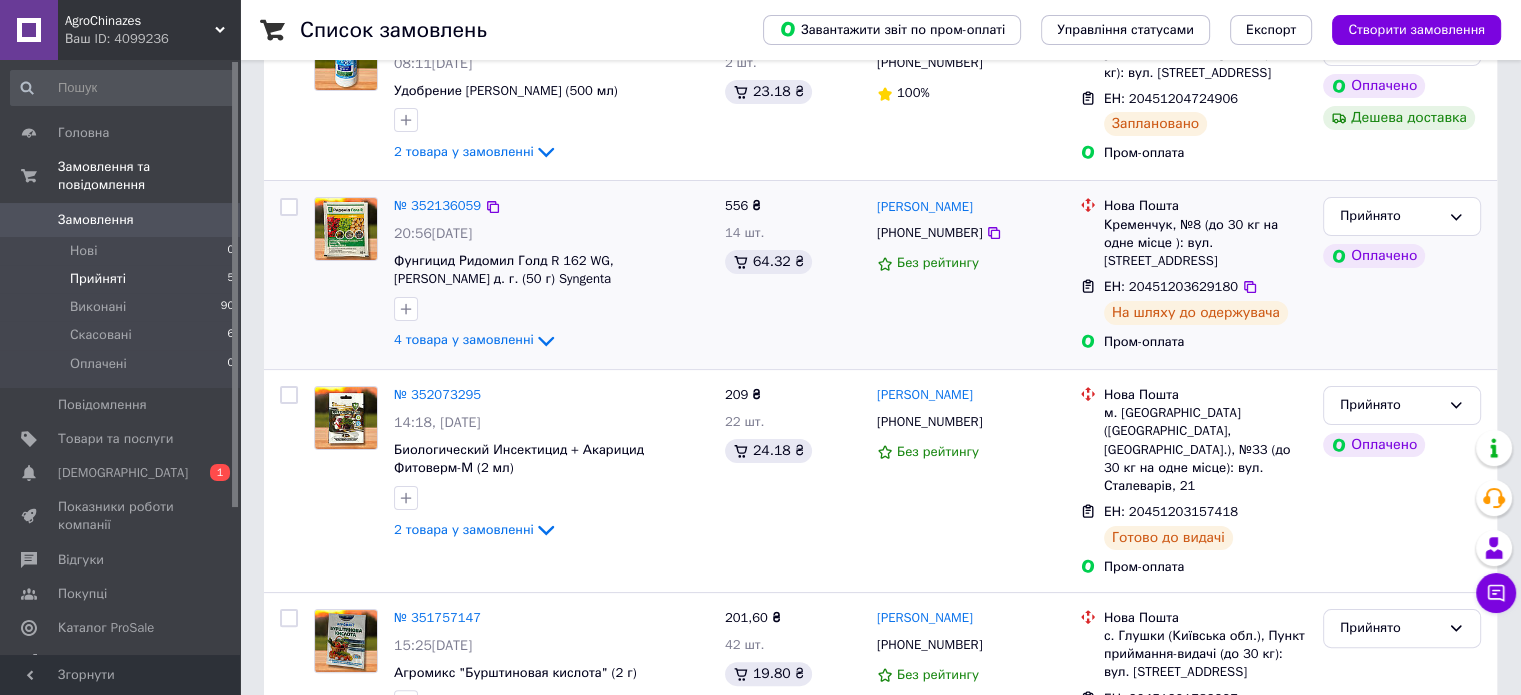 scroll, scrollTop: 448, scrollLeft: 0, axis: vertical 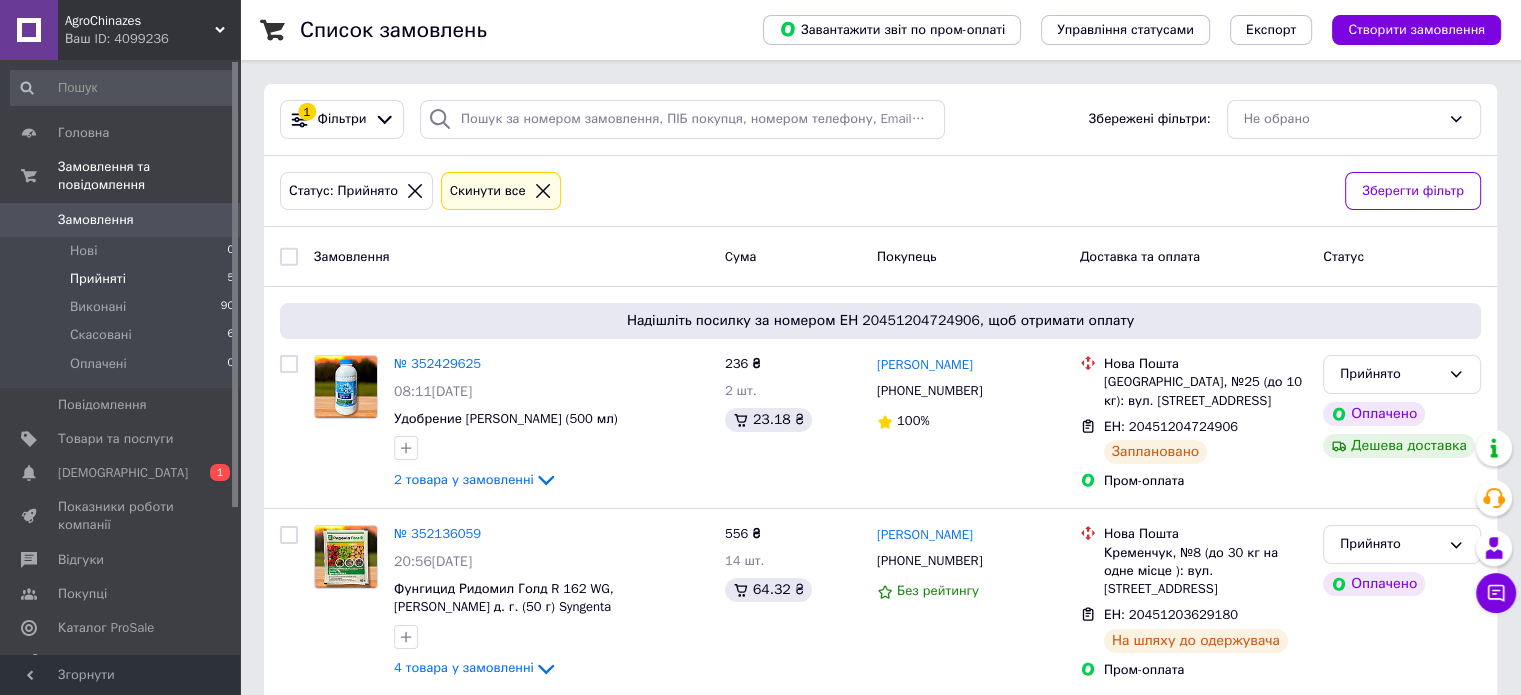 click 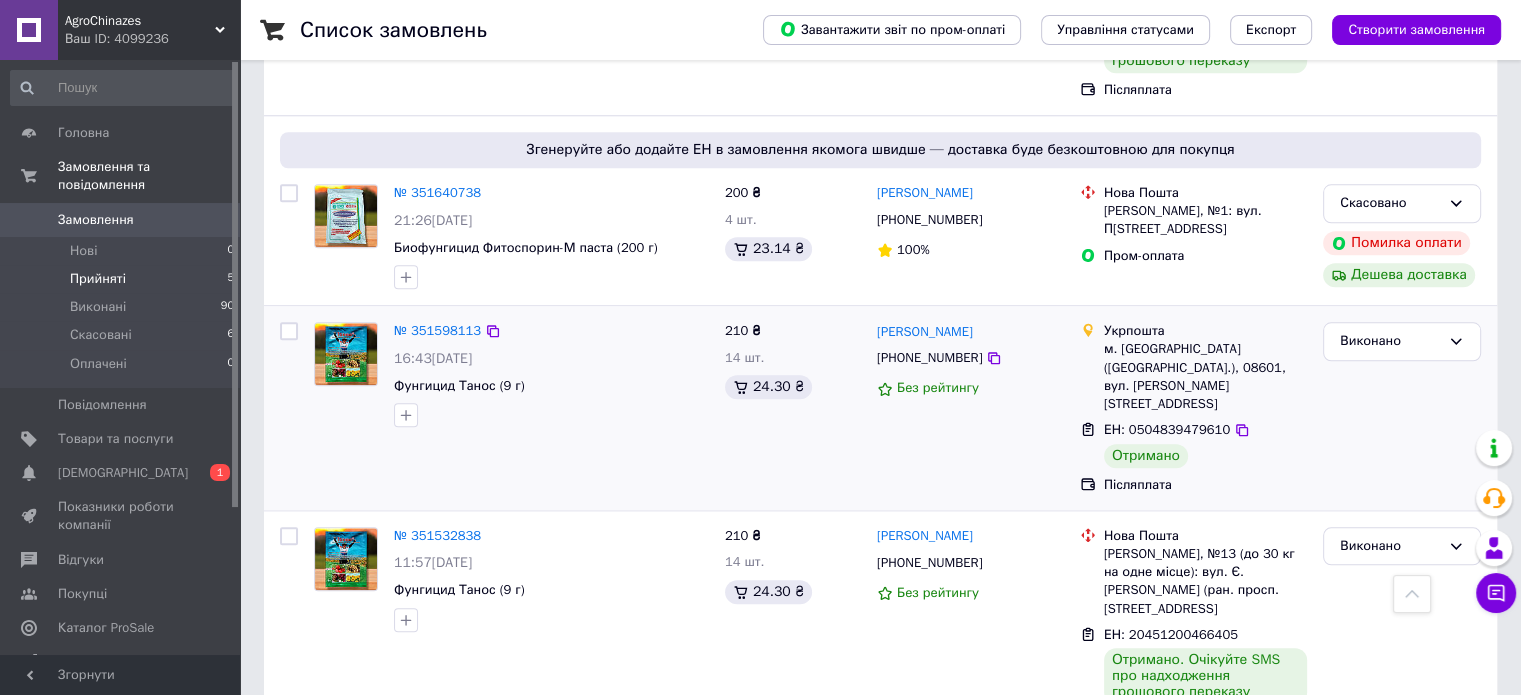 scroll, scrollTop: 1972, scrollLeft: 0, axis: vertical 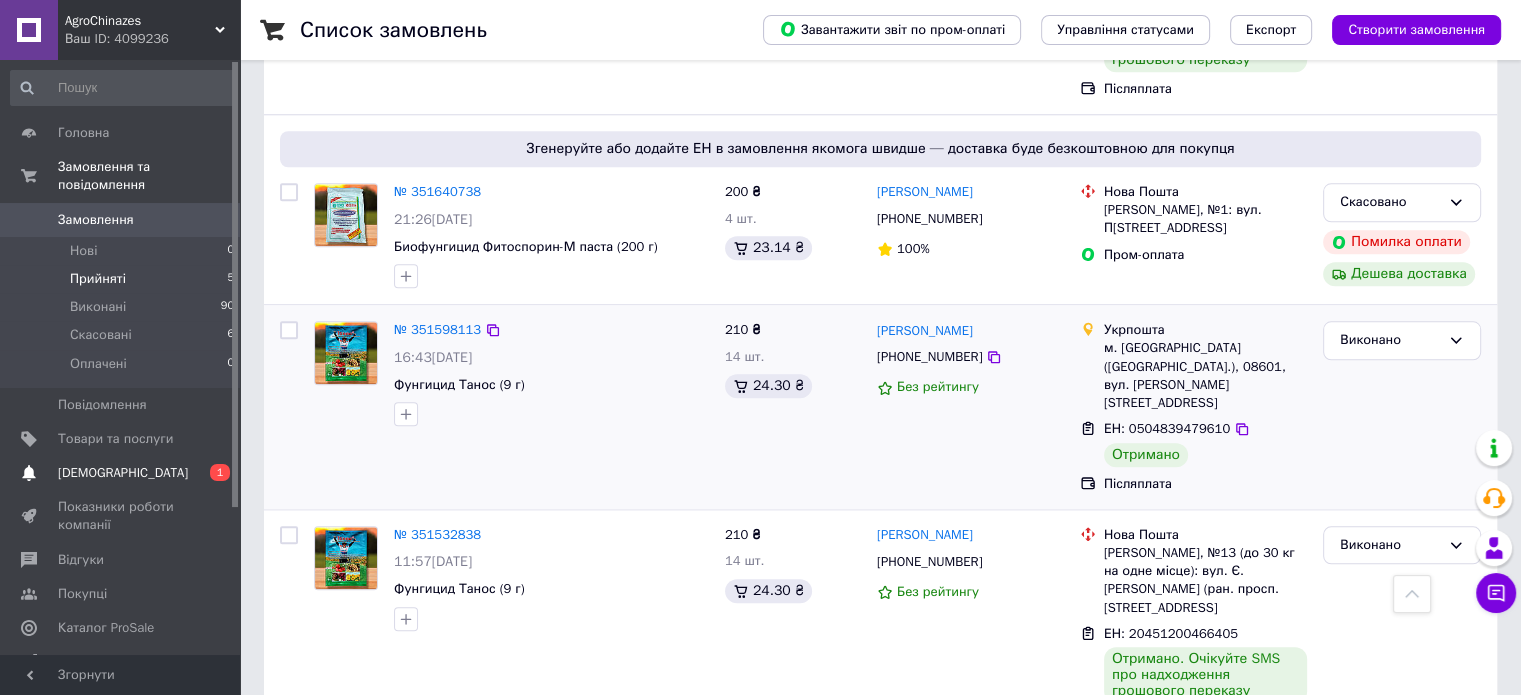 click on "[DEMOGRAPHIC_DATA]" at bounding box center (123, 473) 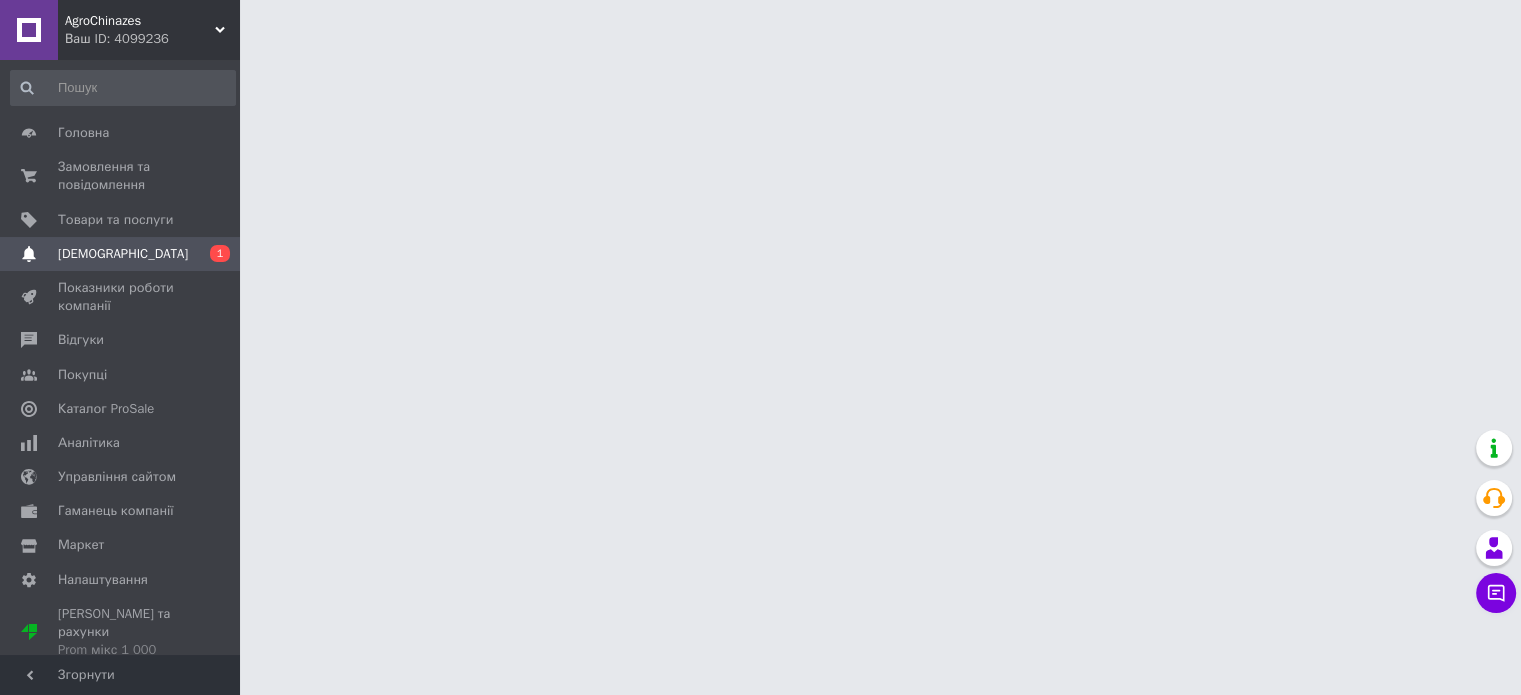 scroll, scrollTop: 0, scrollLeft: 0, axis: both 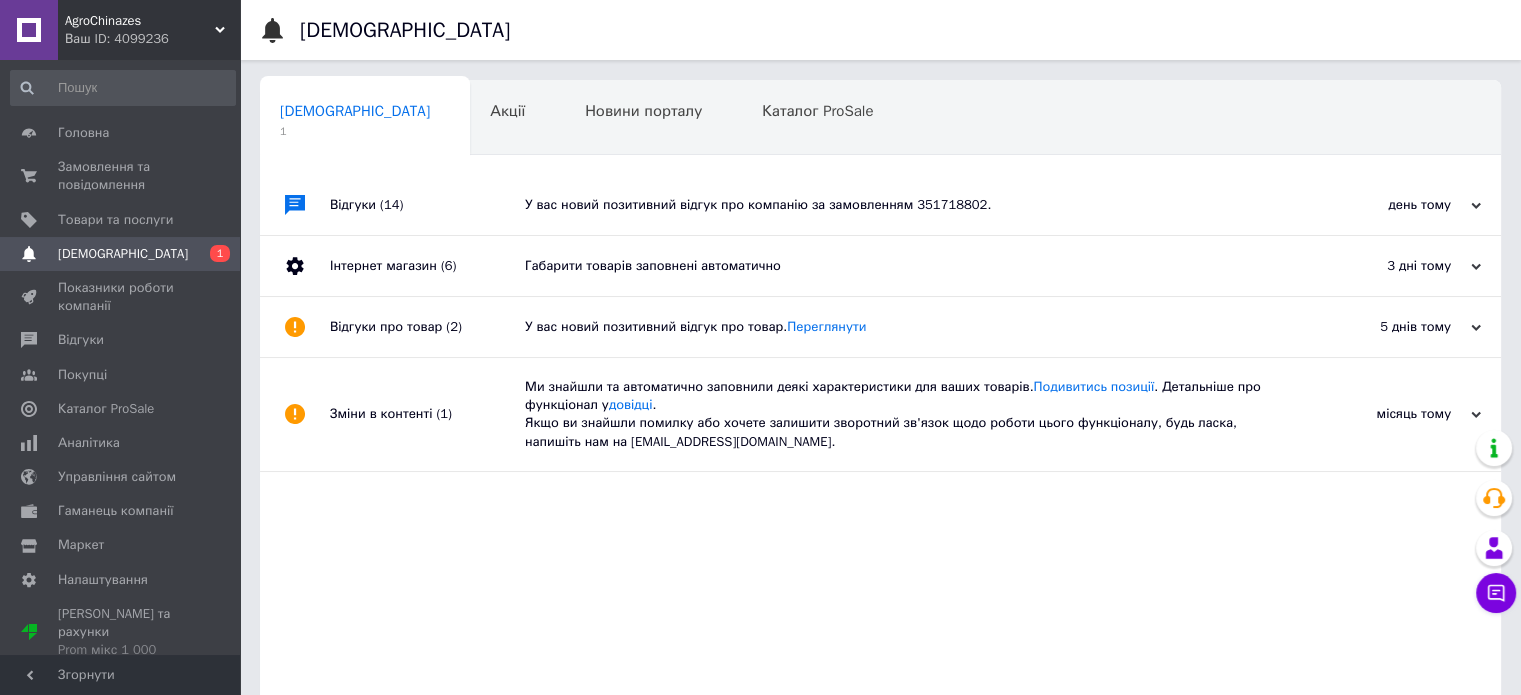 click on "У вас новий позитивний відгук про компанію за замовленням 351718802." at bounding box center [903, 205] 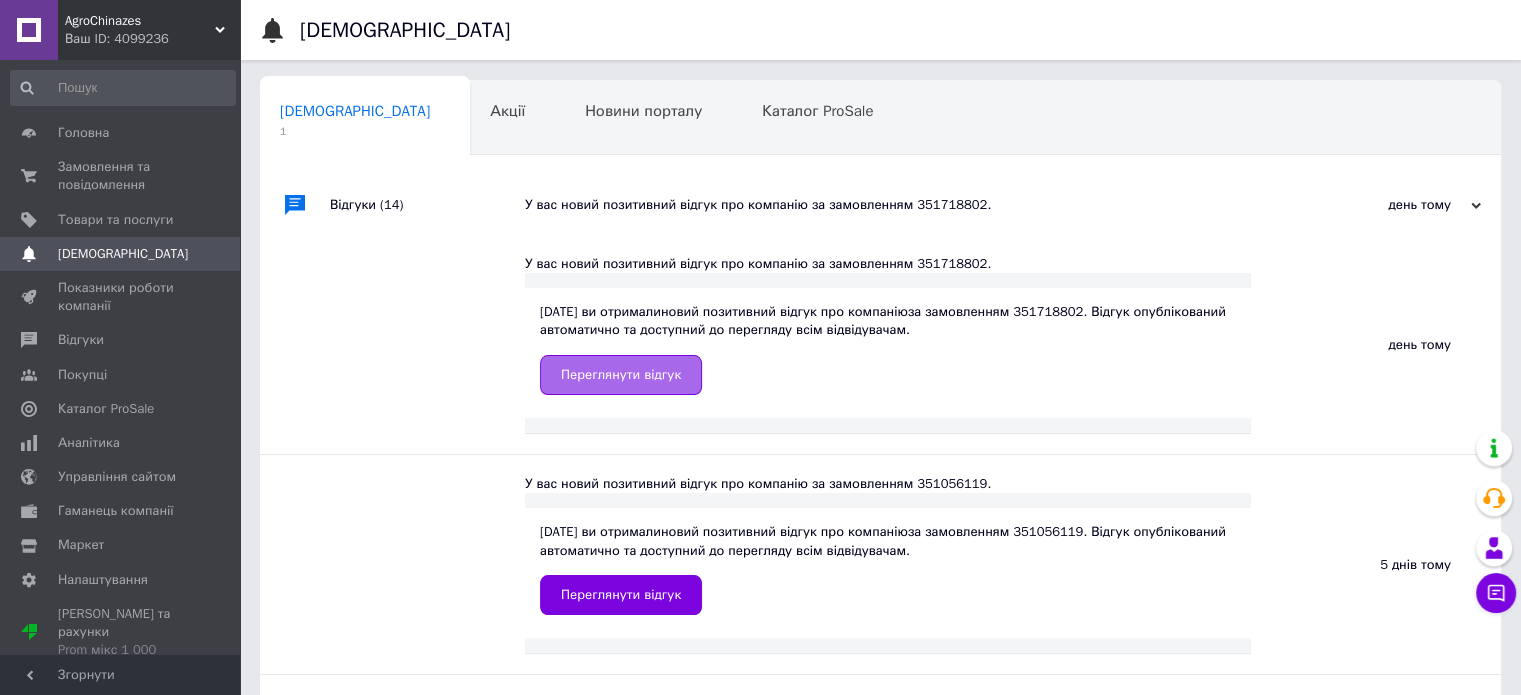 click on "Переглянути відгук" at bounding box center [621, 375] 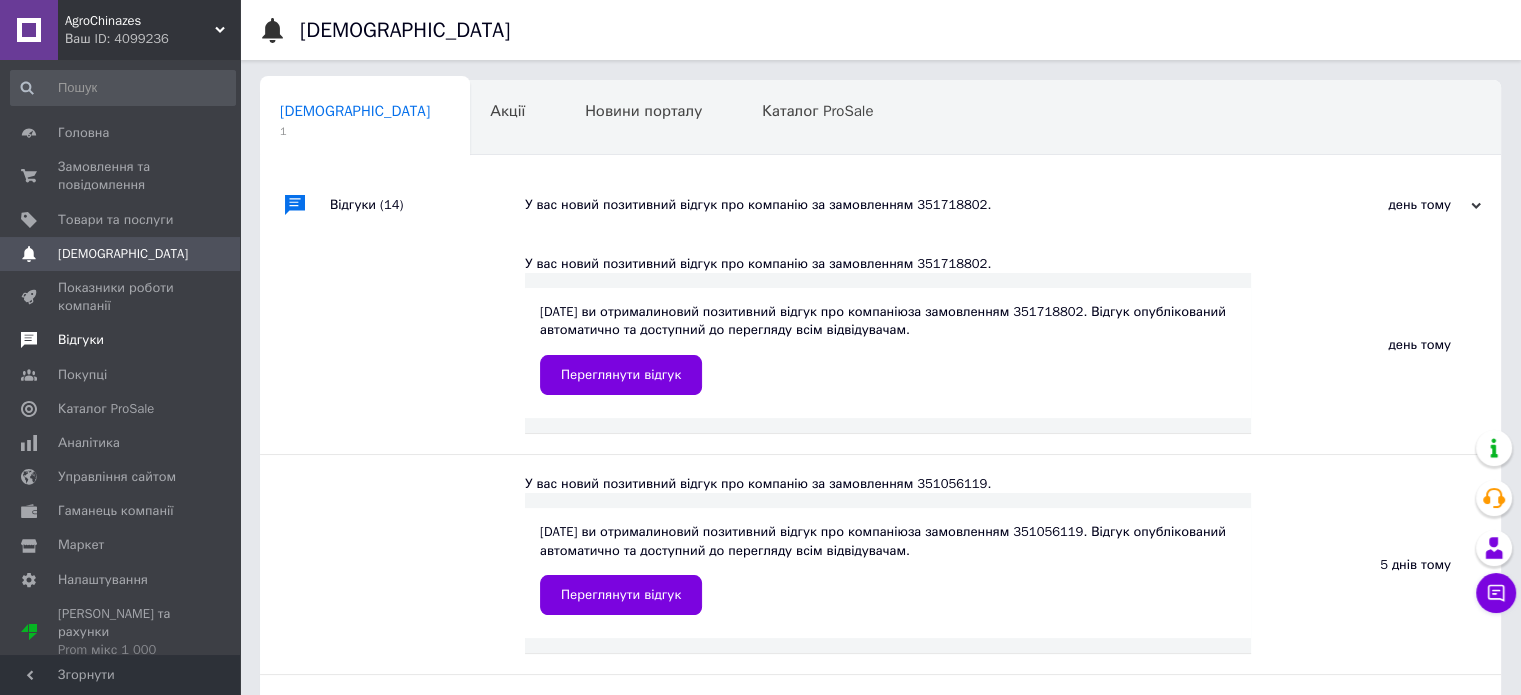 click on "Відгуки" at bounding box center (123, 340) 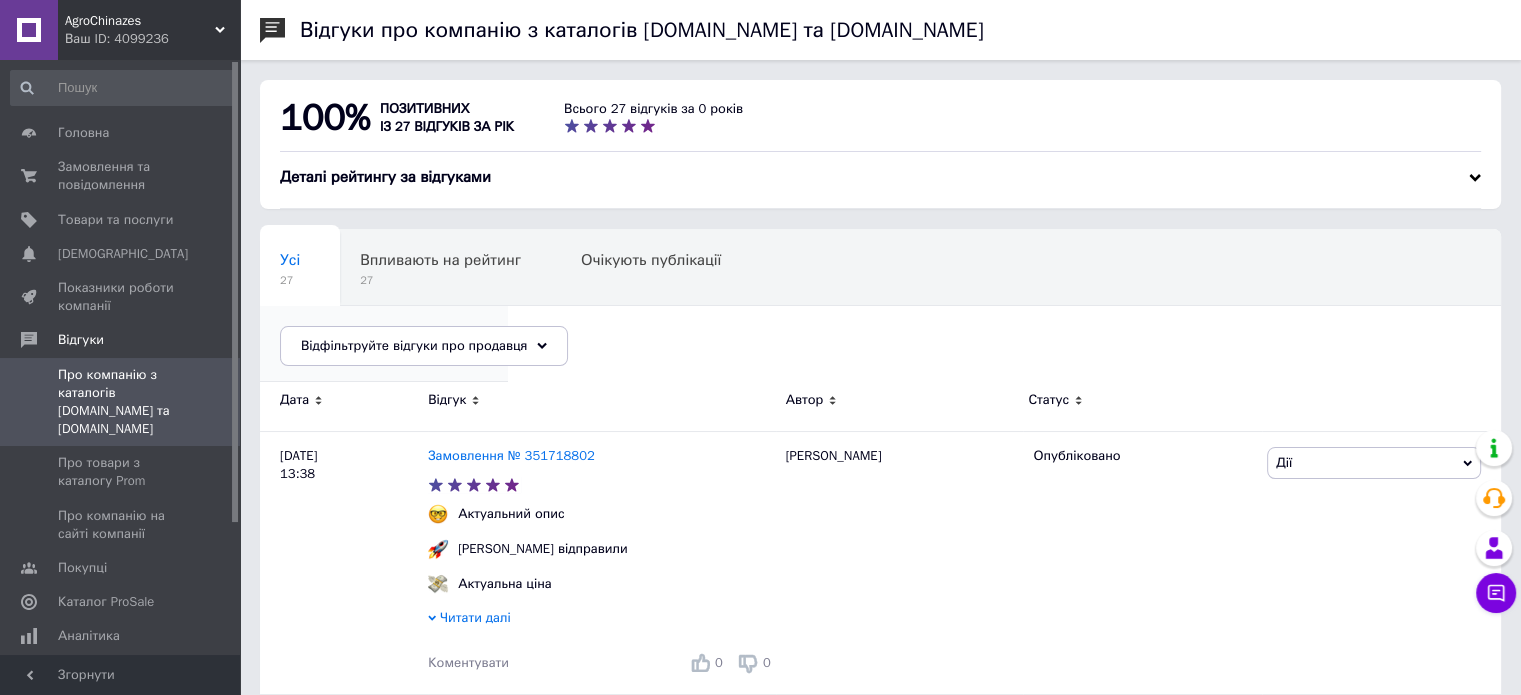 click on "27" at bounding box center (374, 356) 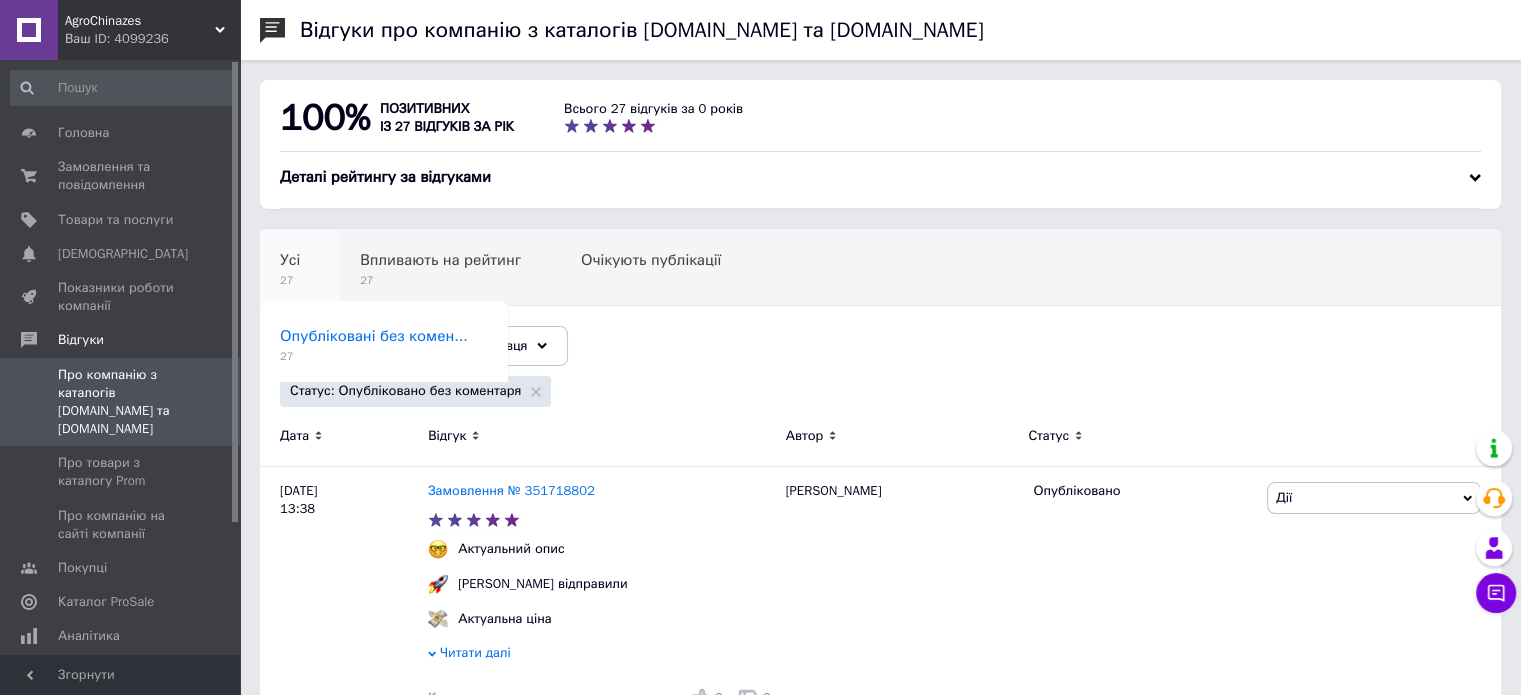 click on "Усі 27" at bounding box center [300, 268] 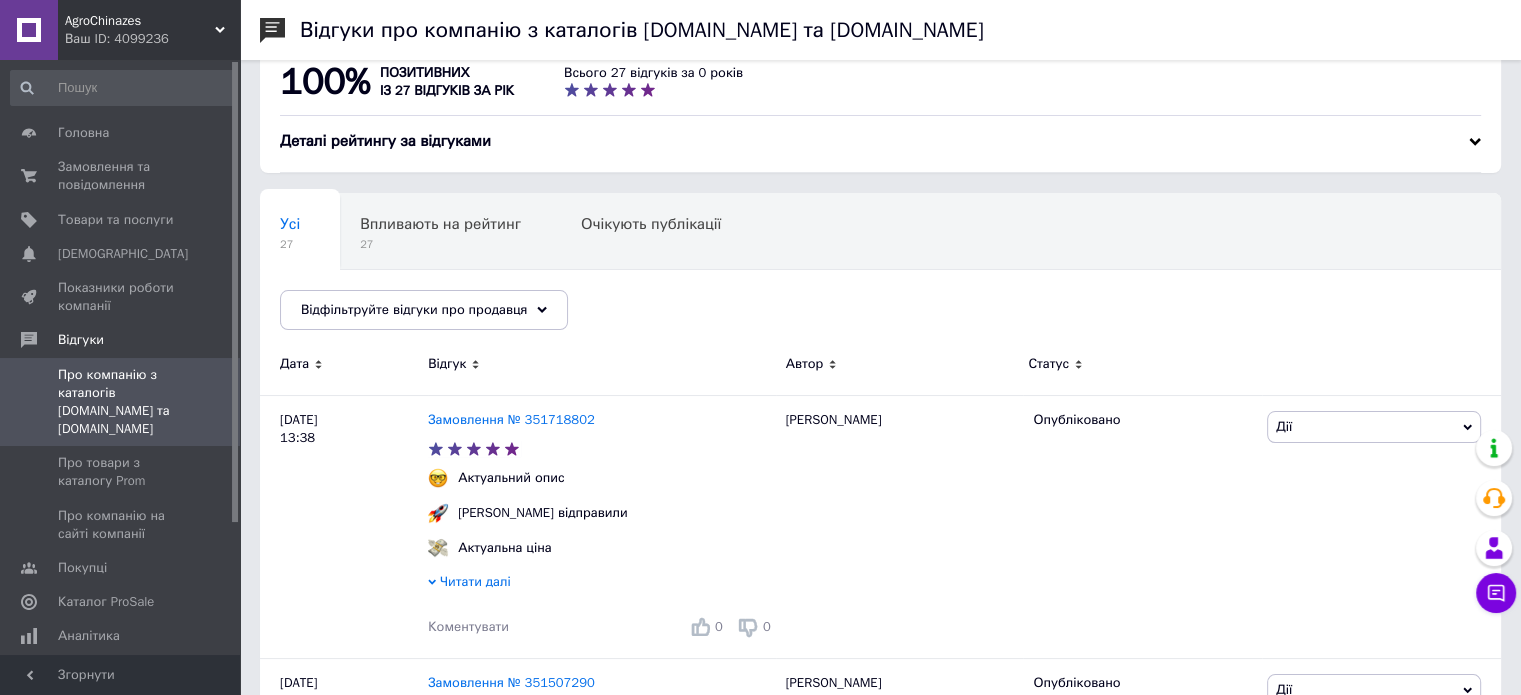scroll, scrollTop: 0, scrollLeft: 0, axis: both 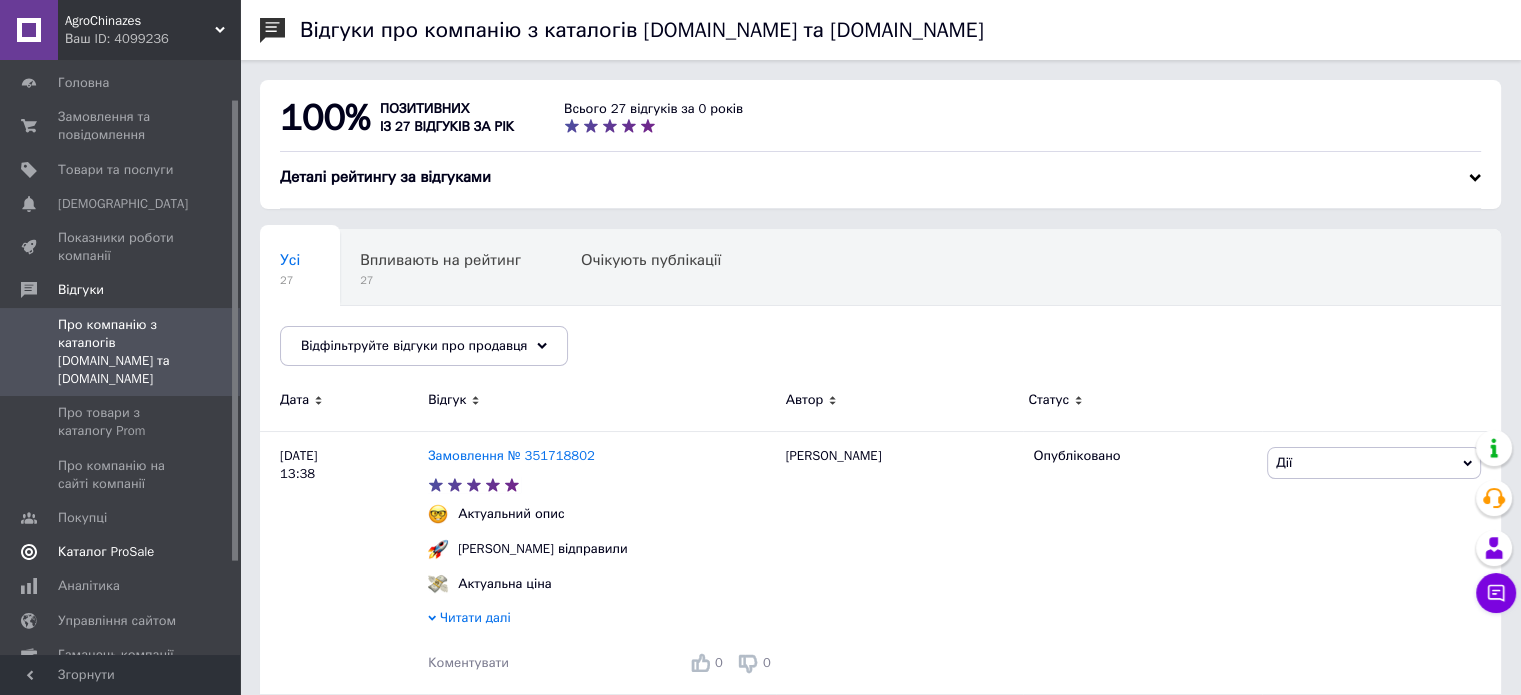 click on "Аналітика" at bounding box center (89, 586) 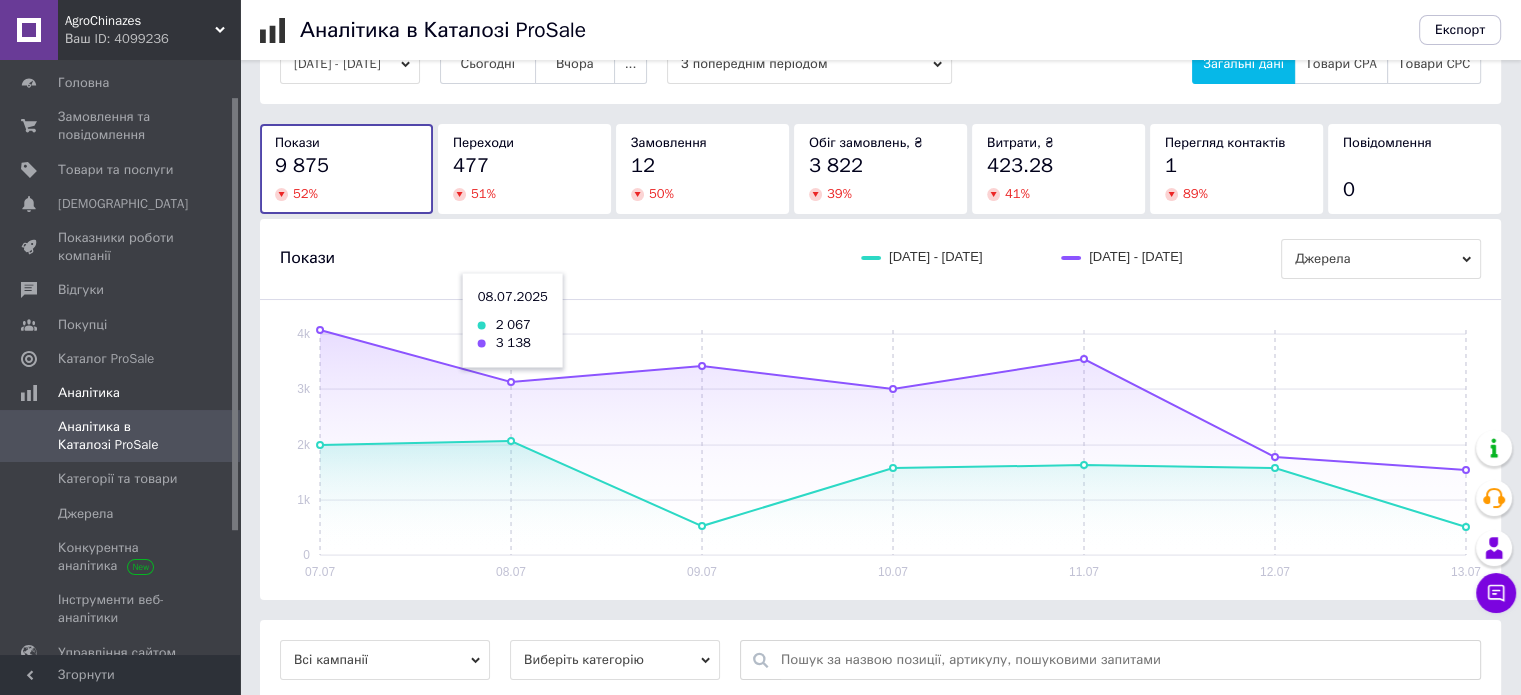 scroll, scrollTop: 0, scrollLeft: 0, axis: both 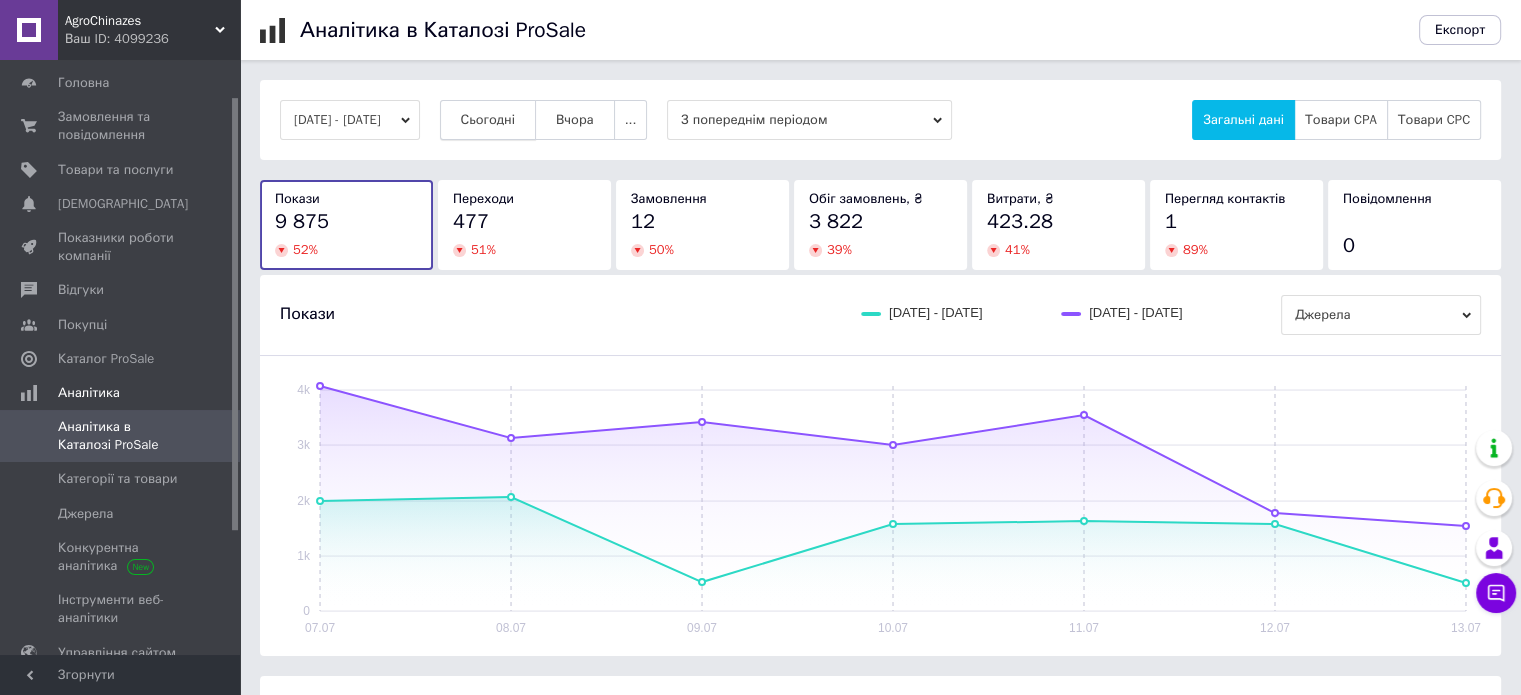 click on "Сьогодні" at bounding box center [488, 120] 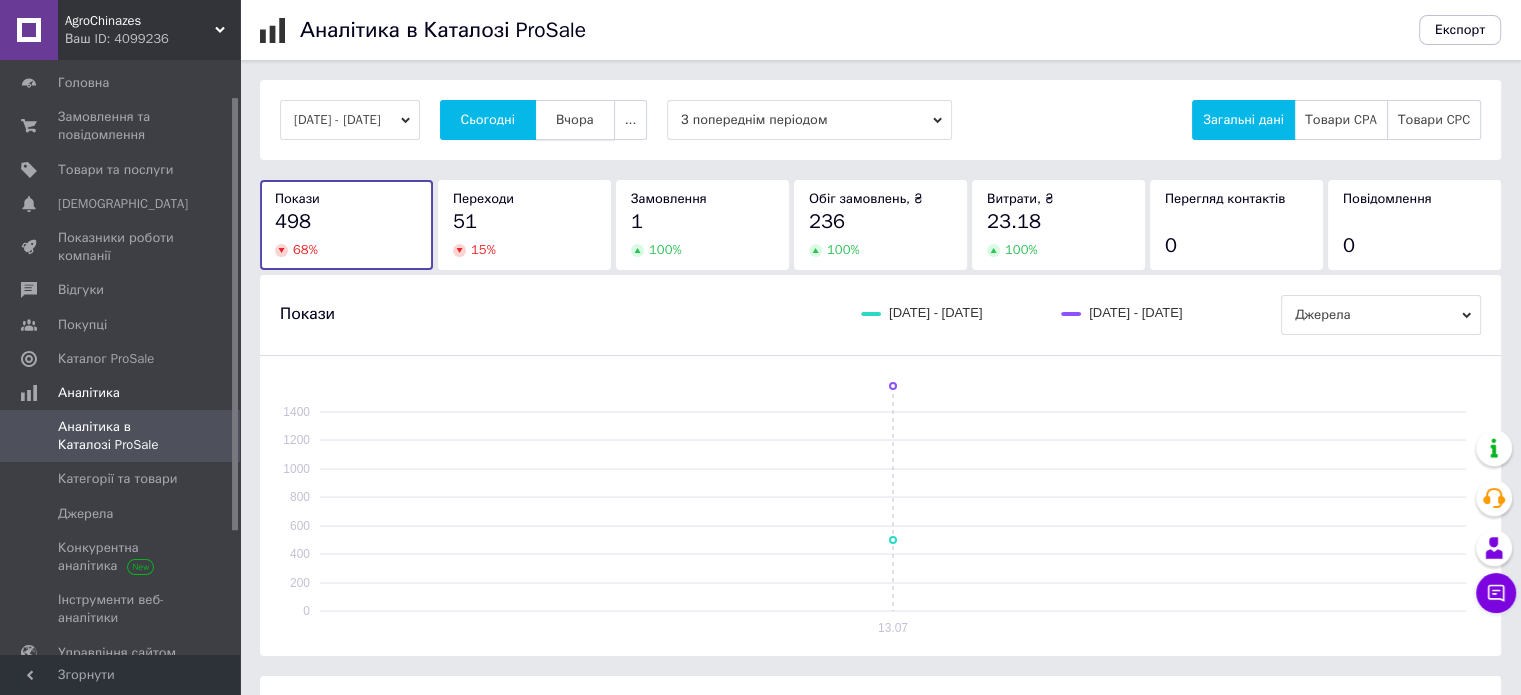 click on "Вчора" at bounding box center (575, 120) 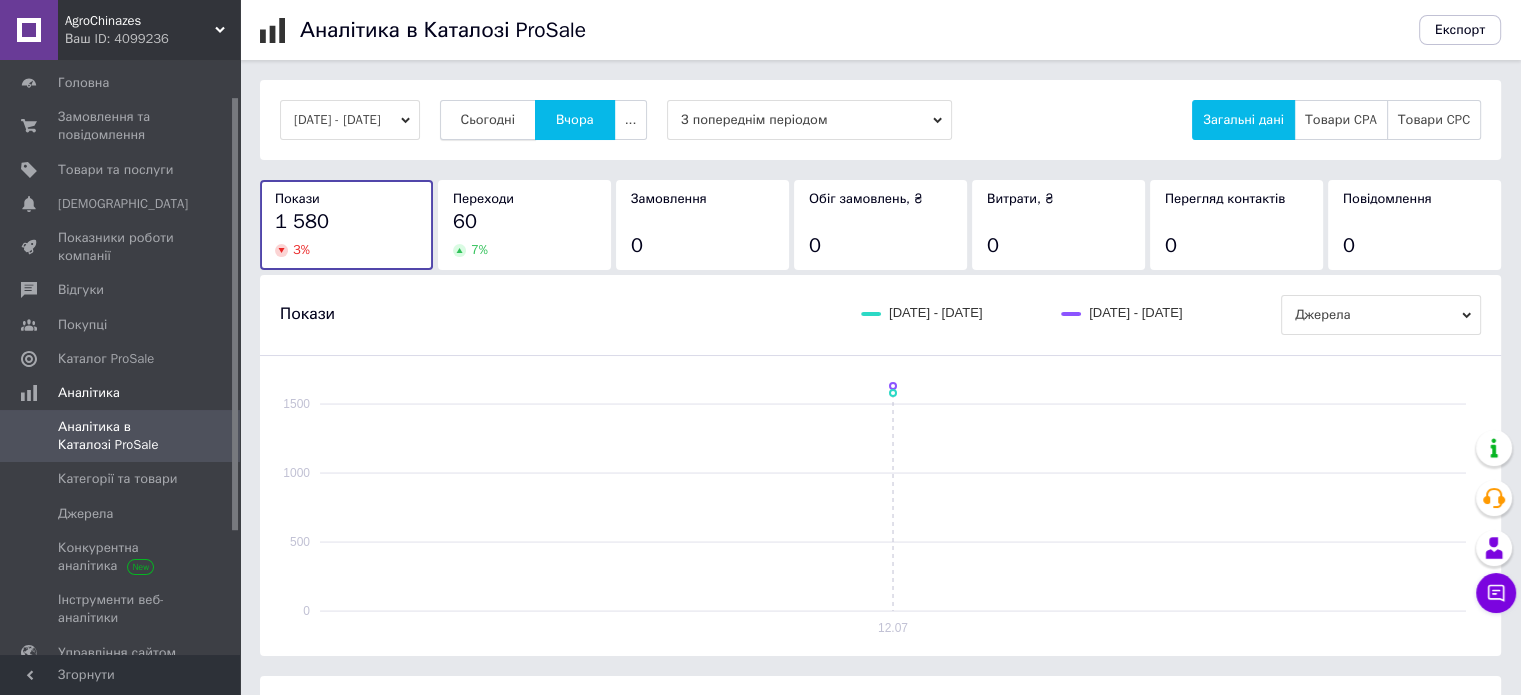 click on "Сьогодні" at bounding box center (488, 120) 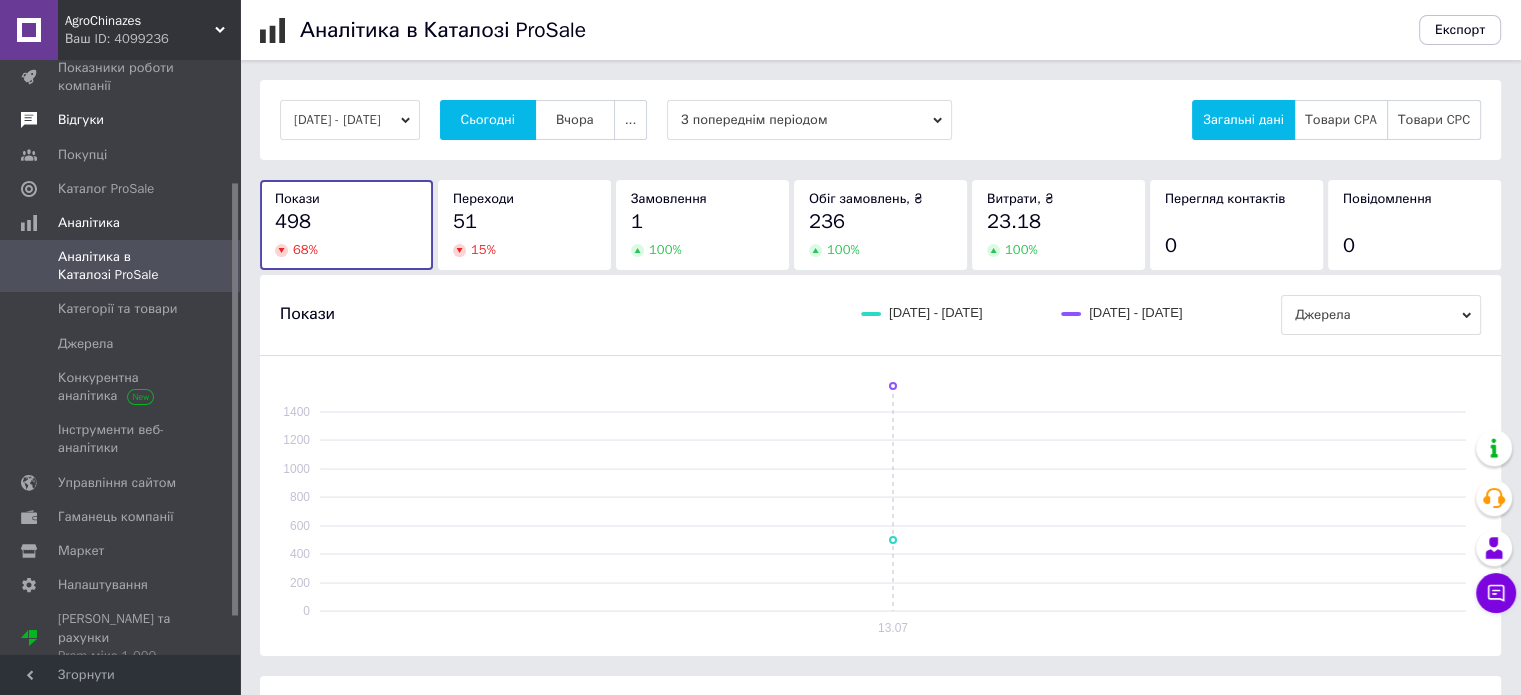 scroll, scrollTop: 0, scrollLeft: 0, axis: both 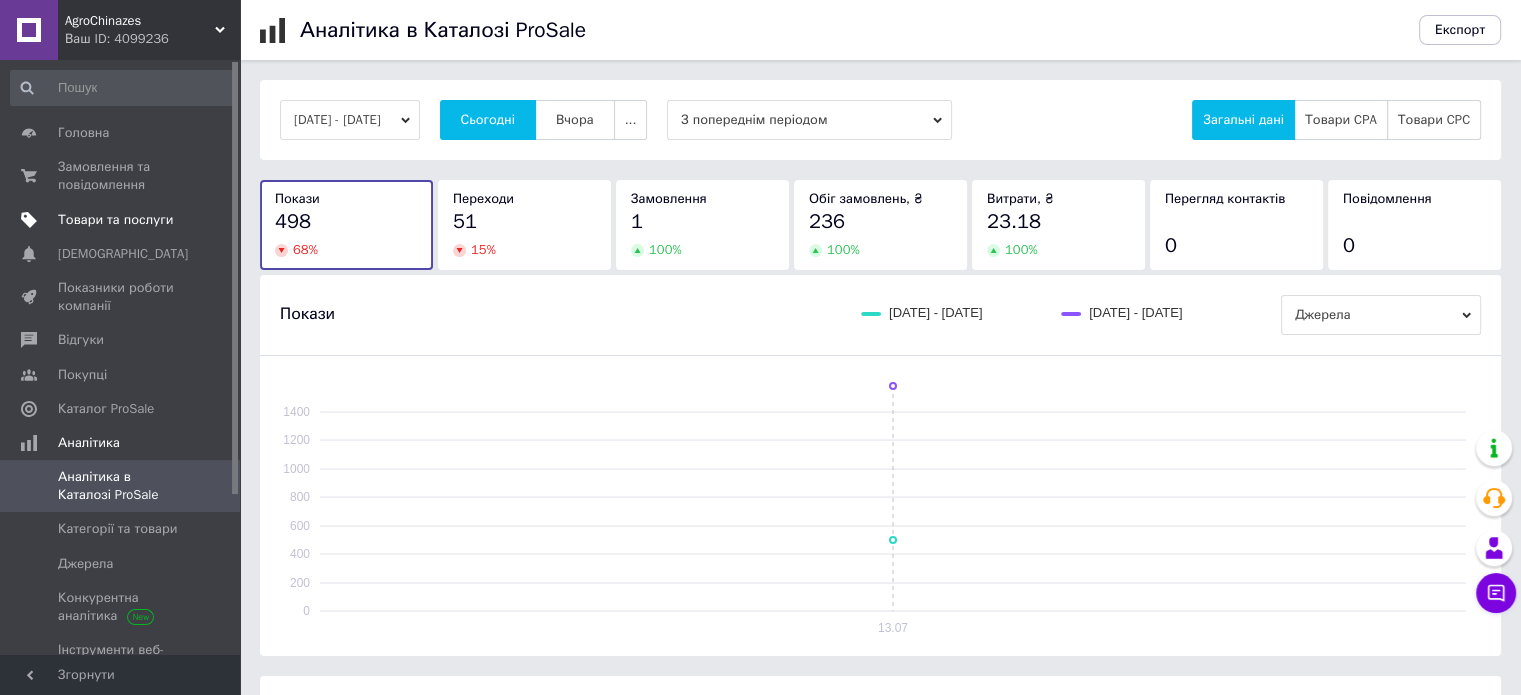 click on "Товари та послуги" at bounding box center (115, 220) 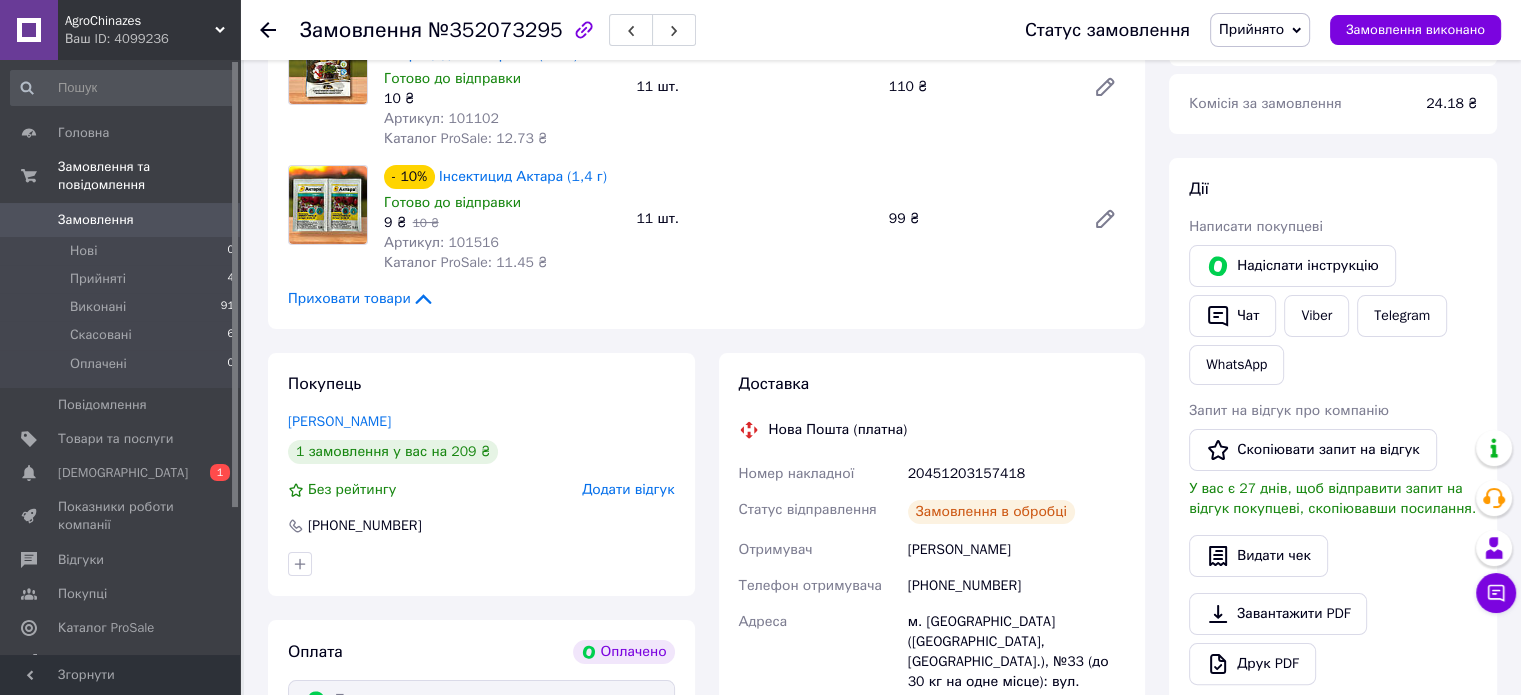 scroll, scrollTop: 274, scrollLeft: 0, axis: vertical 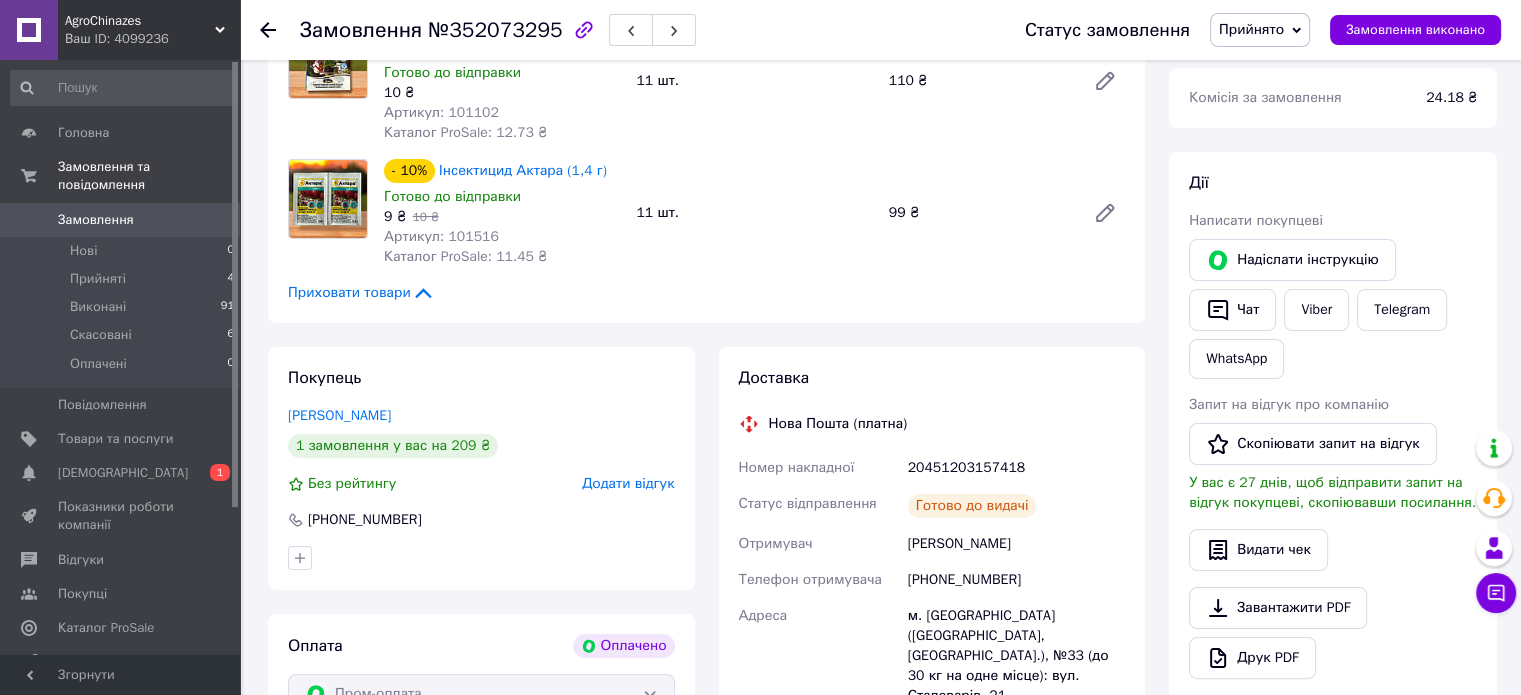 click on "Дії Написати покупцеві   Надіслати інструкцію   Чат Viber Telegram WhatsApp Запит на відгук про компанію   Скопіювати запит на відгук У вас є 27 днів, щоб відправити запит на відгук покупцеві, скопіювавши посилання.   Видати чек   Завантажити PDF   Друк PDF   Повернути гроші покупцеві" at bounding box center [1333, 454] 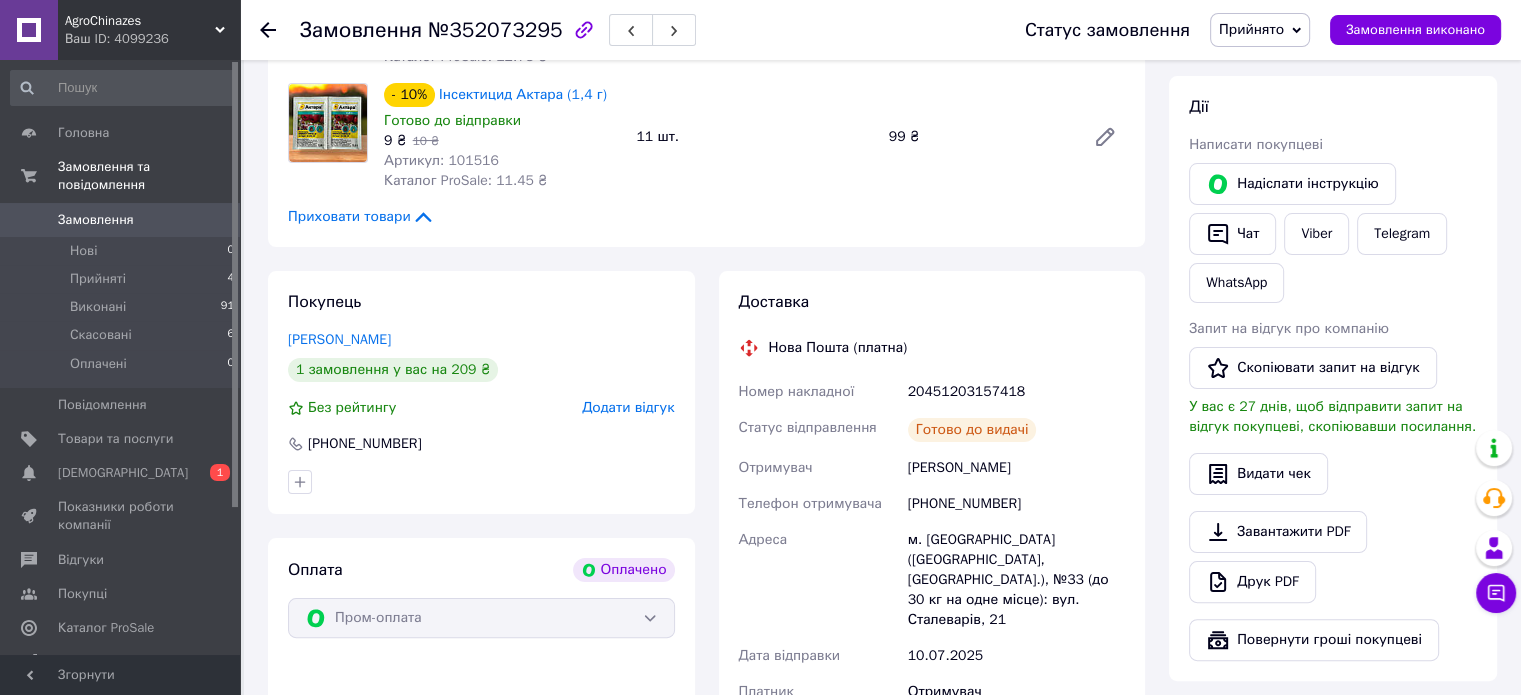 scroll, scrollTop: 348, scrollLeft: 0, axis: vertical 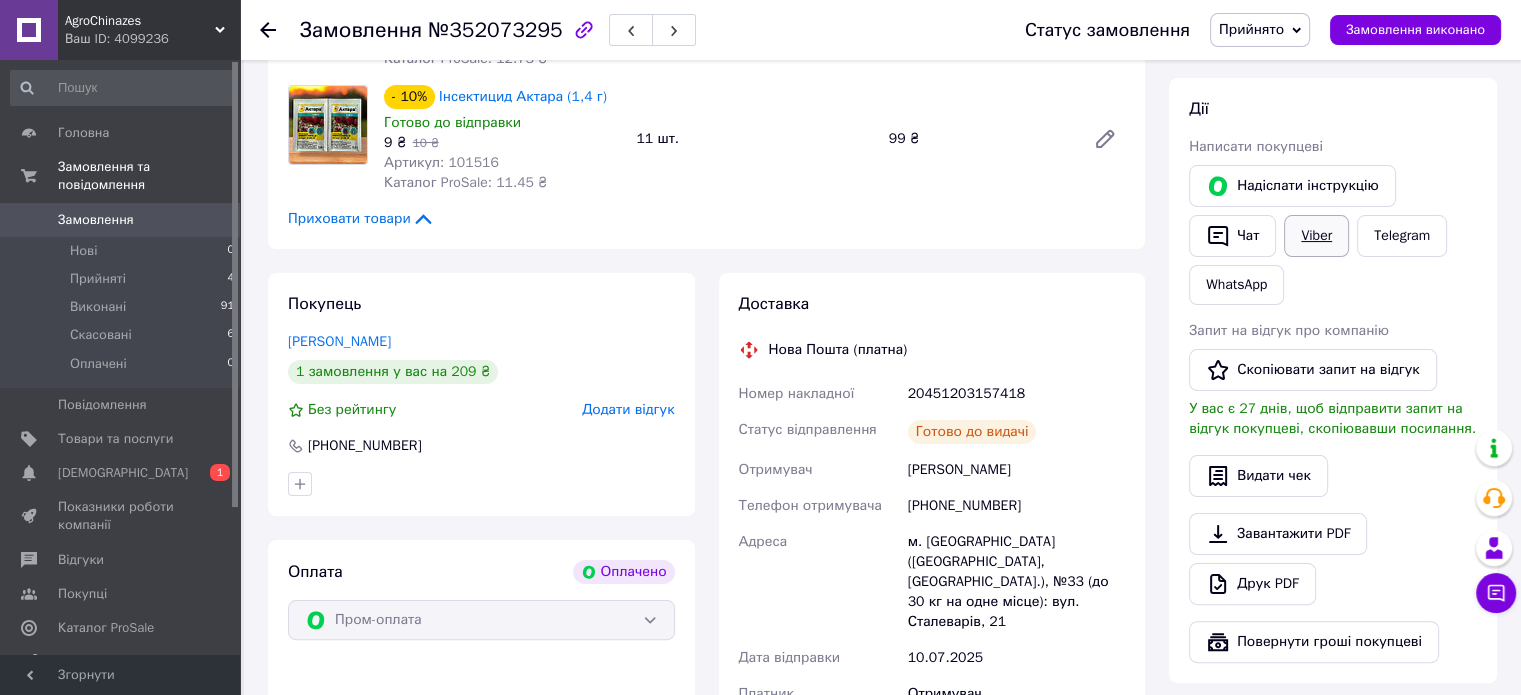 click on "Viber" at bounding box center [1316, 236] 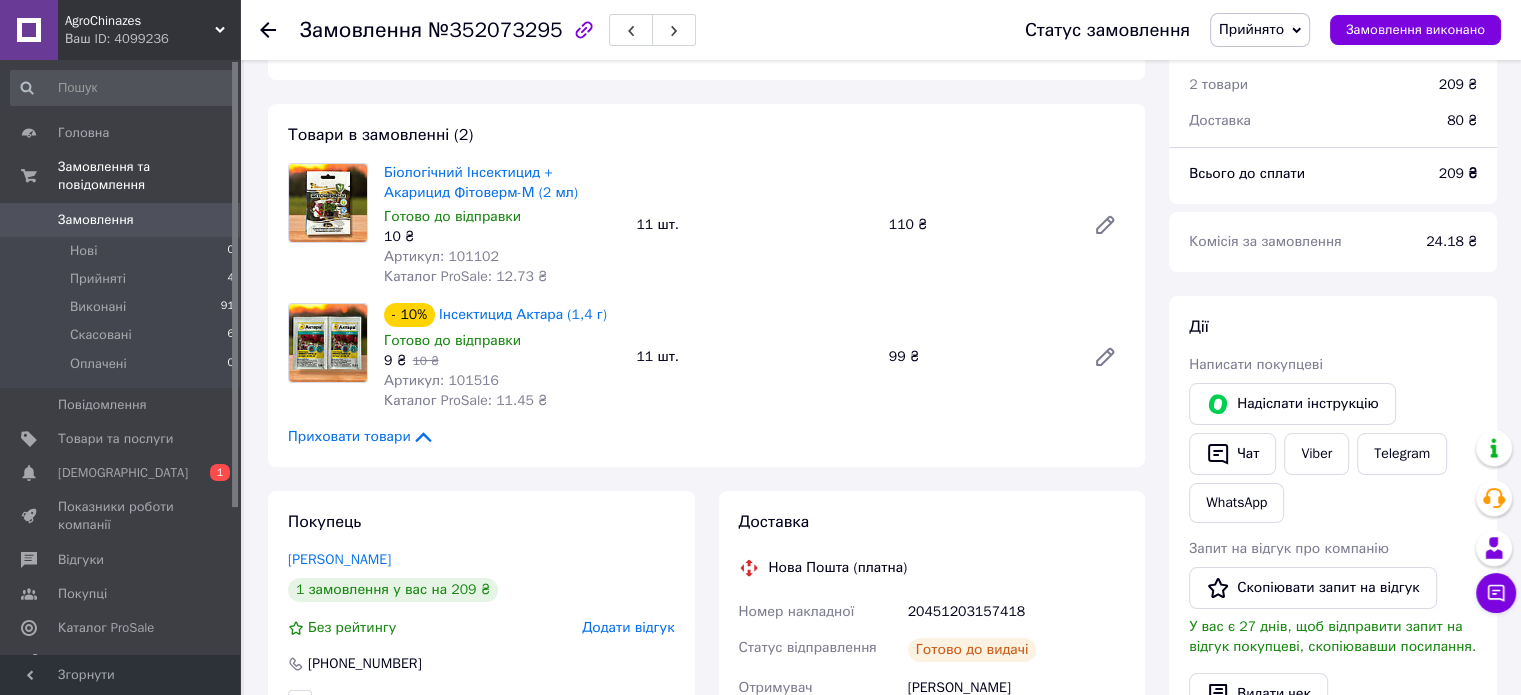 scroll, scrollTop: 137, scrollLeft: 0, axis: vertical 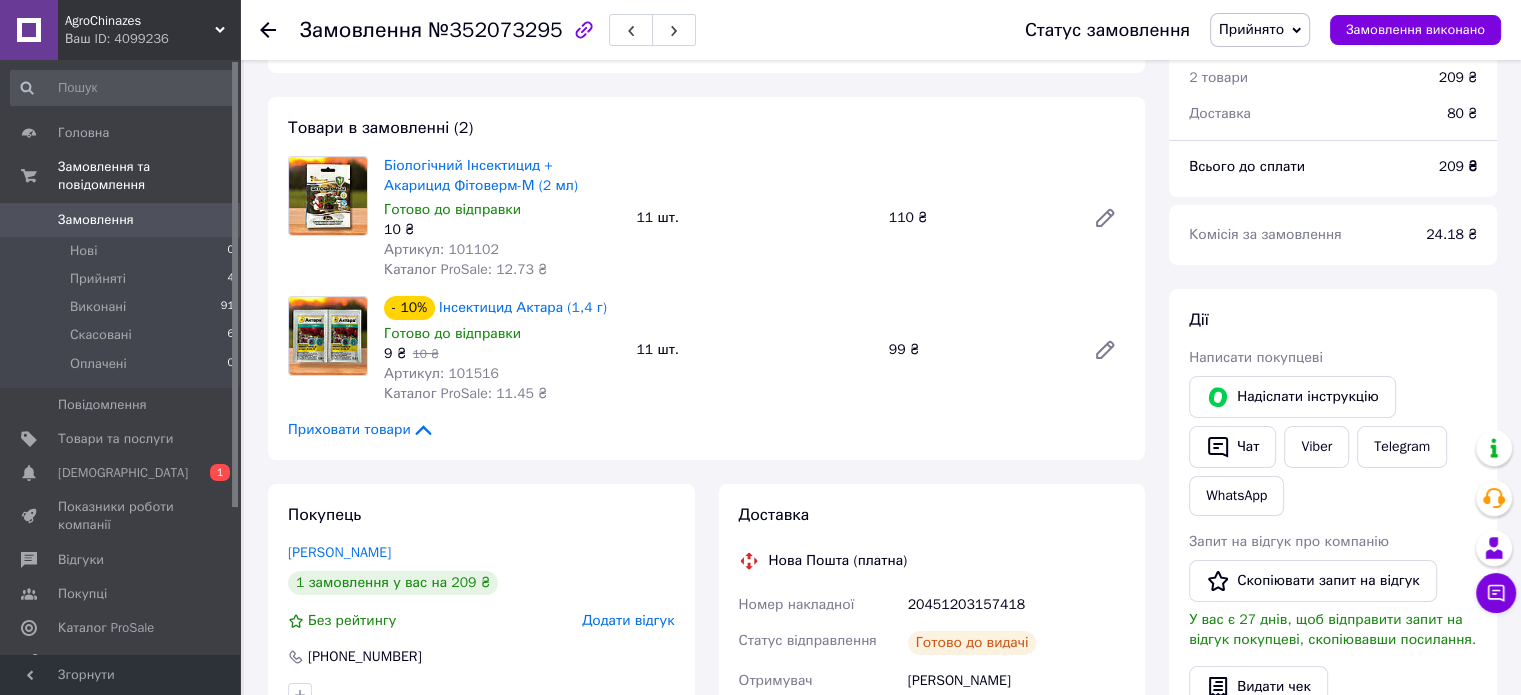 click on "20451203157418" at bounding box center (1016, 605) 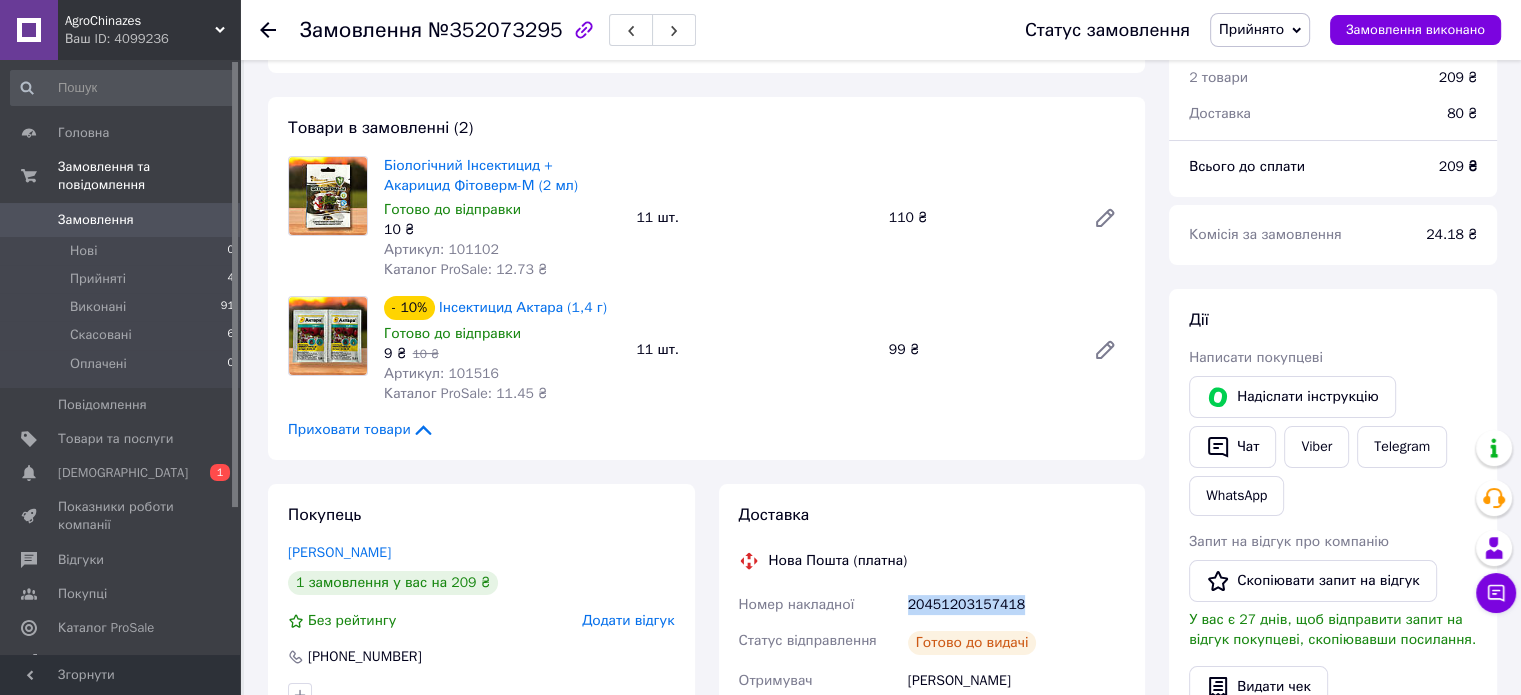 click on "20451203157418" at bounding box center [1016, 605] 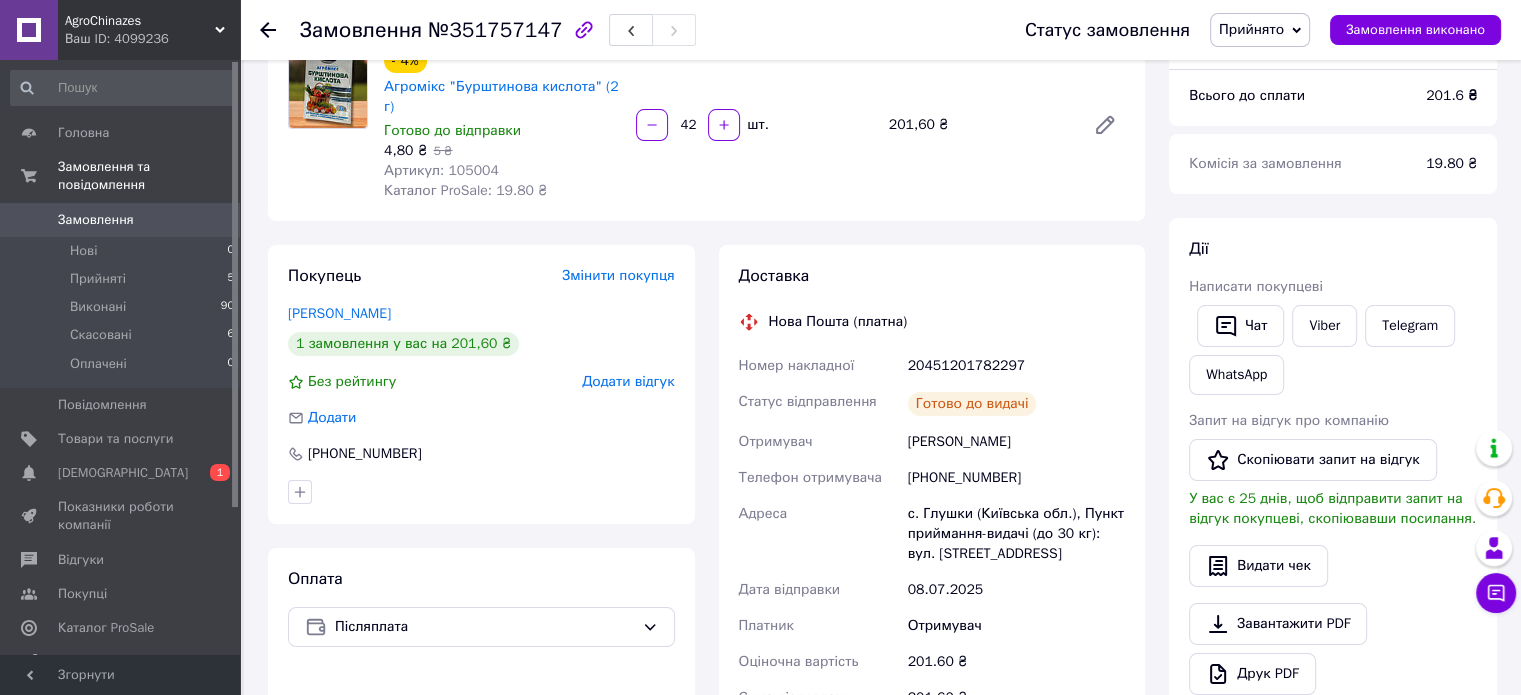 scroll, scrollTop: 191, scrollLeft: 0, axis: vertical 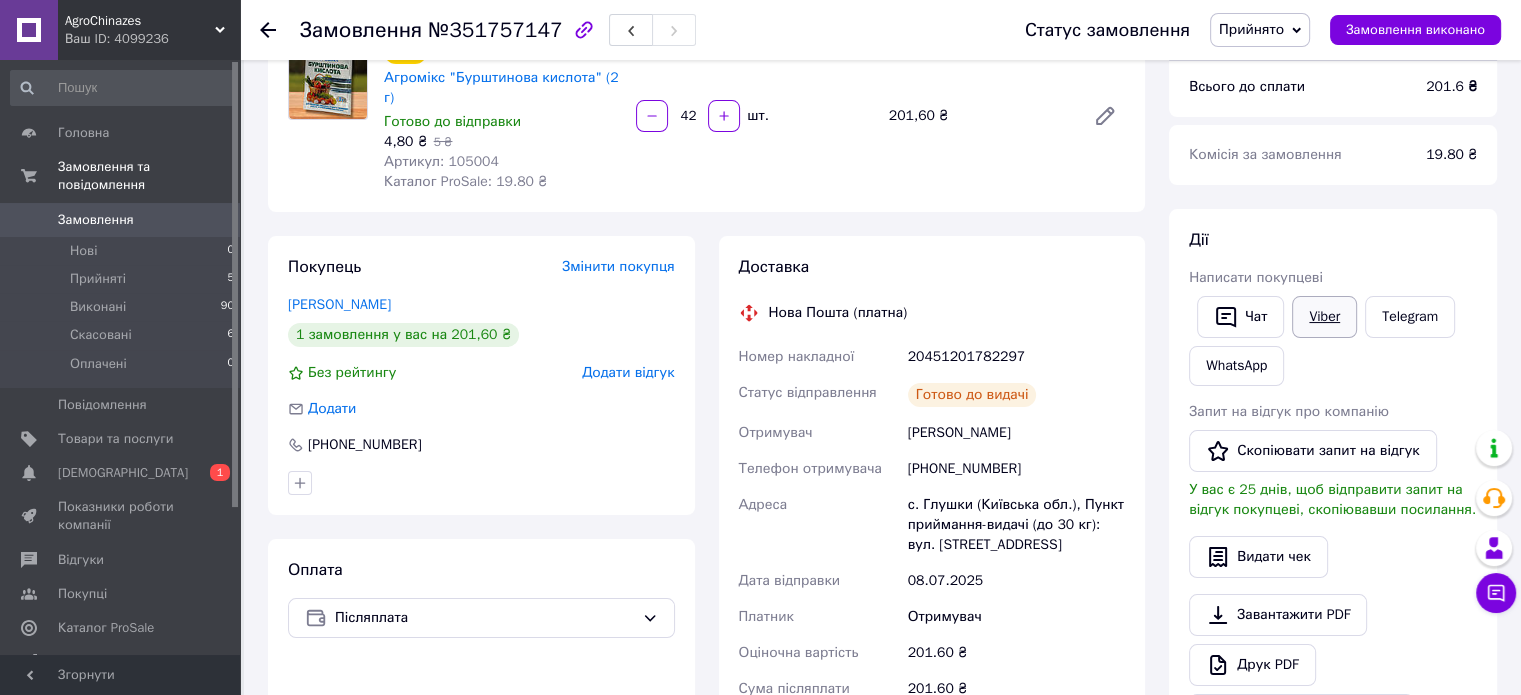 click on "Viber" at bounding box center [1324, 317] 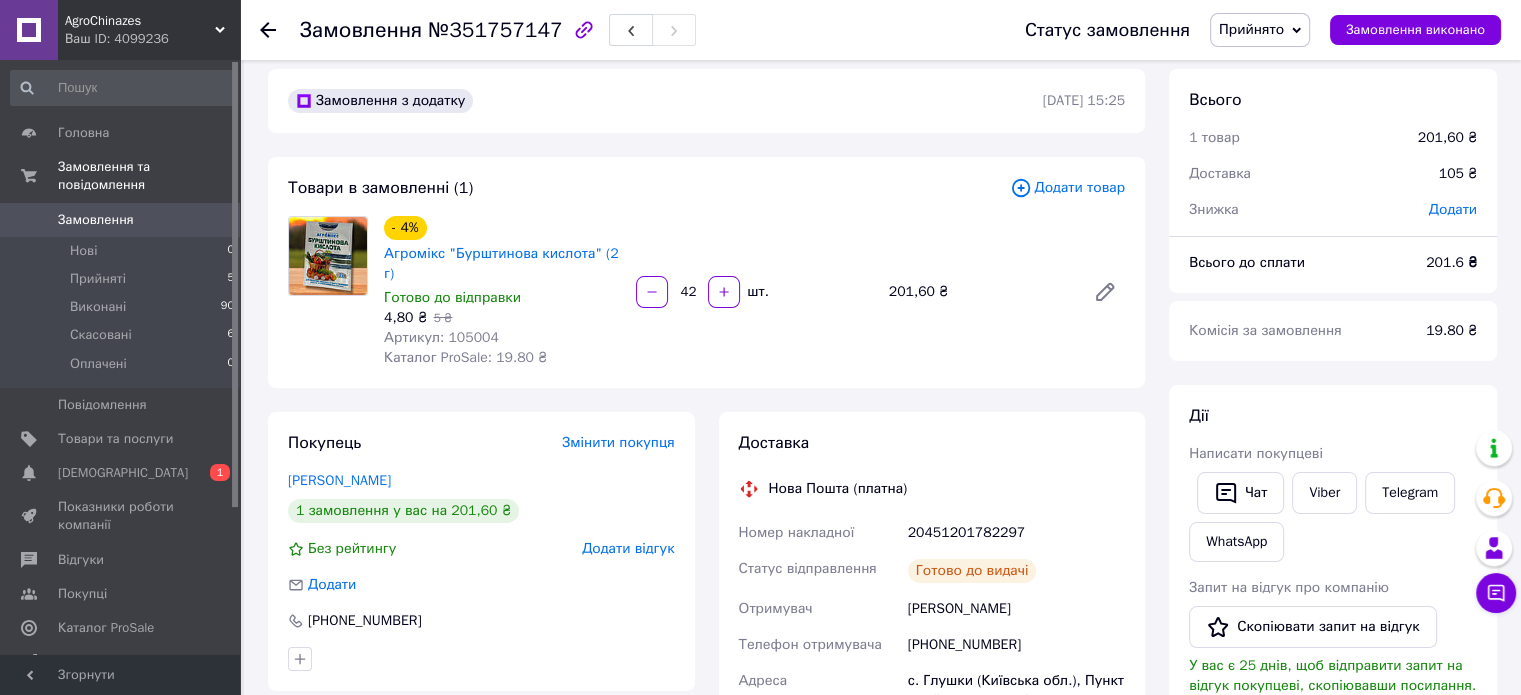 scroll, scrollTop: 0, scrollLeft: 0, axis: both 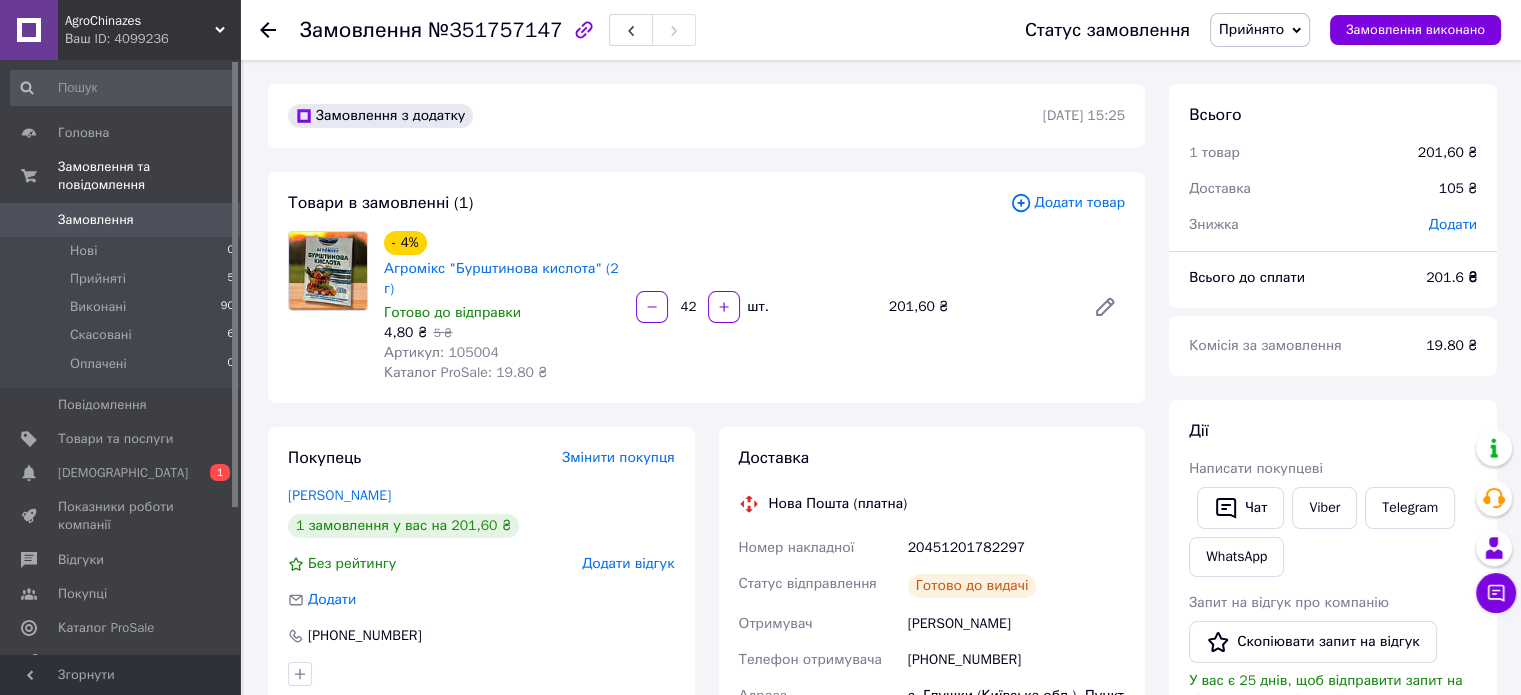 click on "20451201782297" at bounding box center (1016, 548) 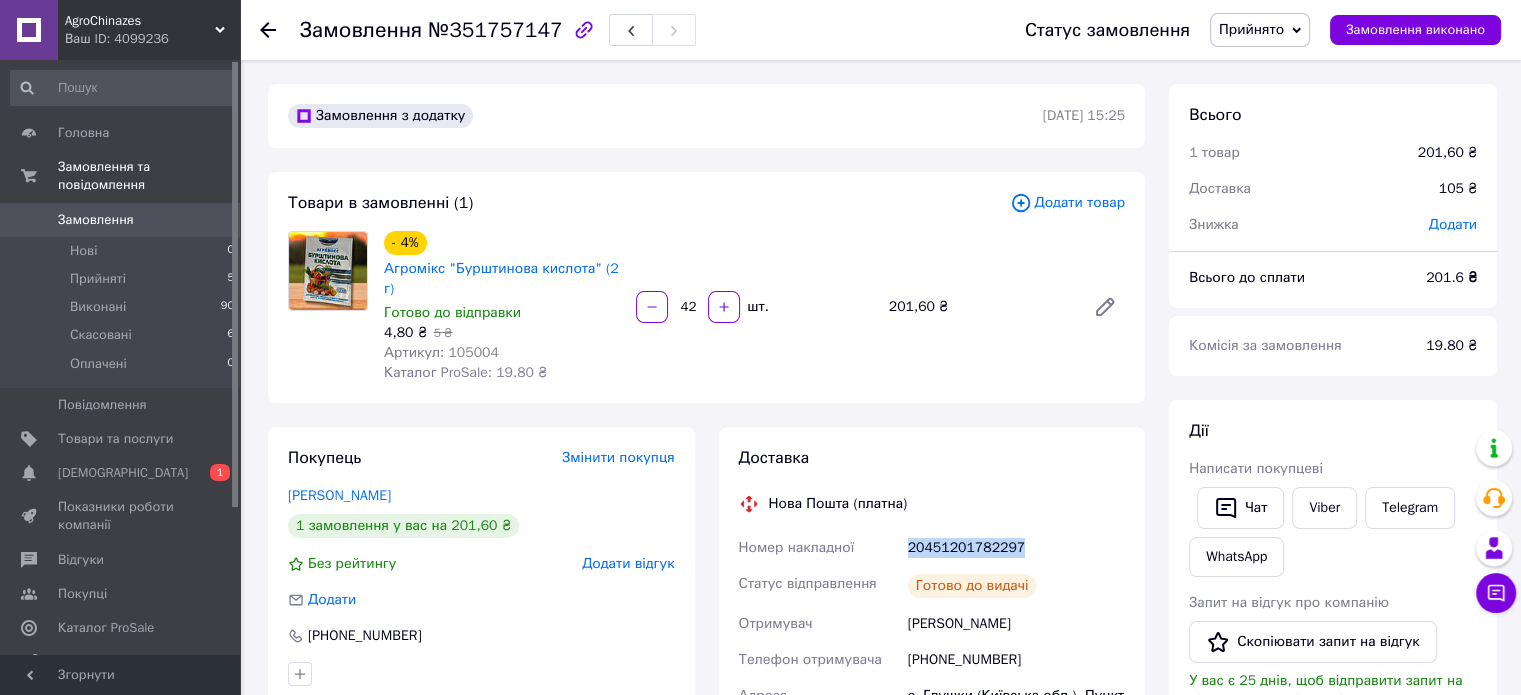 click on "20451201782297" at bounding box center [1016, 548] 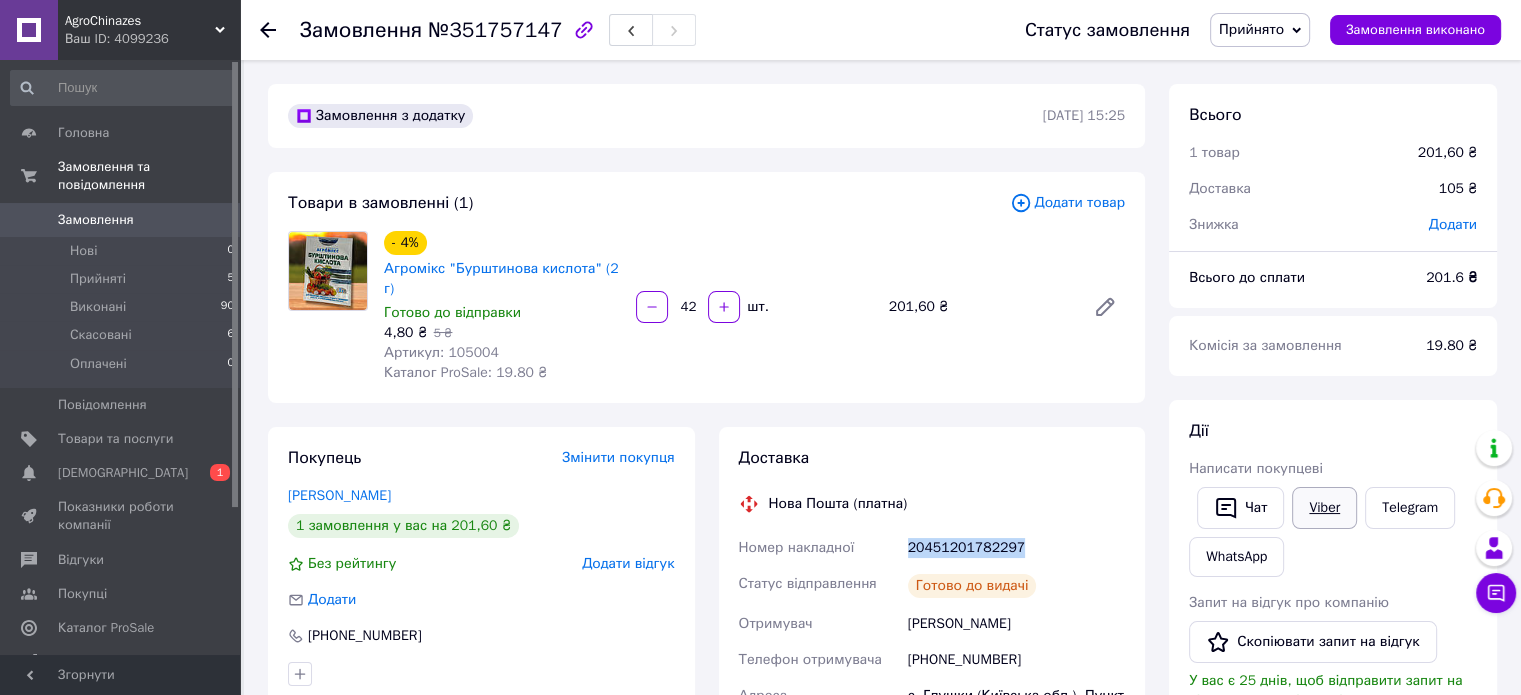 click on "Viber" at bounding box center (1324, 508) 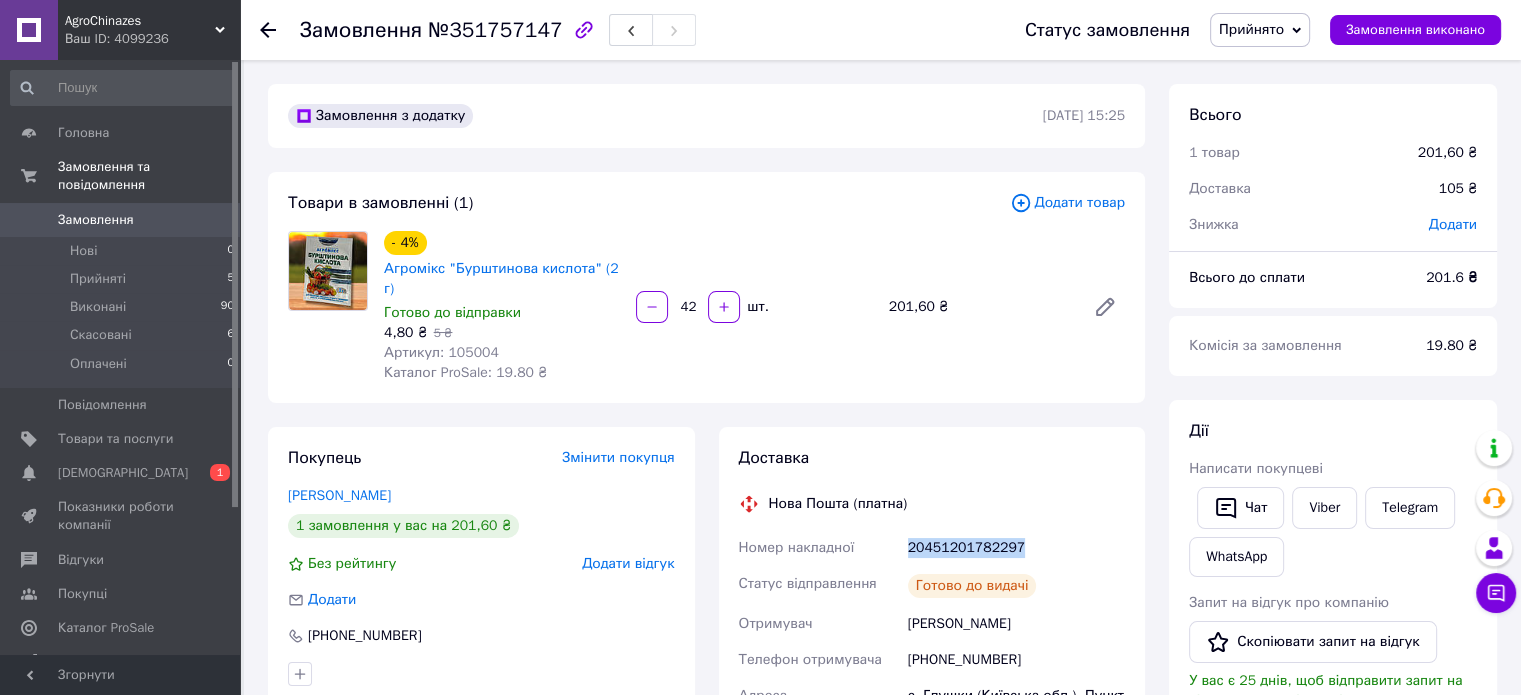 click on "20451201782297" at bounding box center [1016, 548] 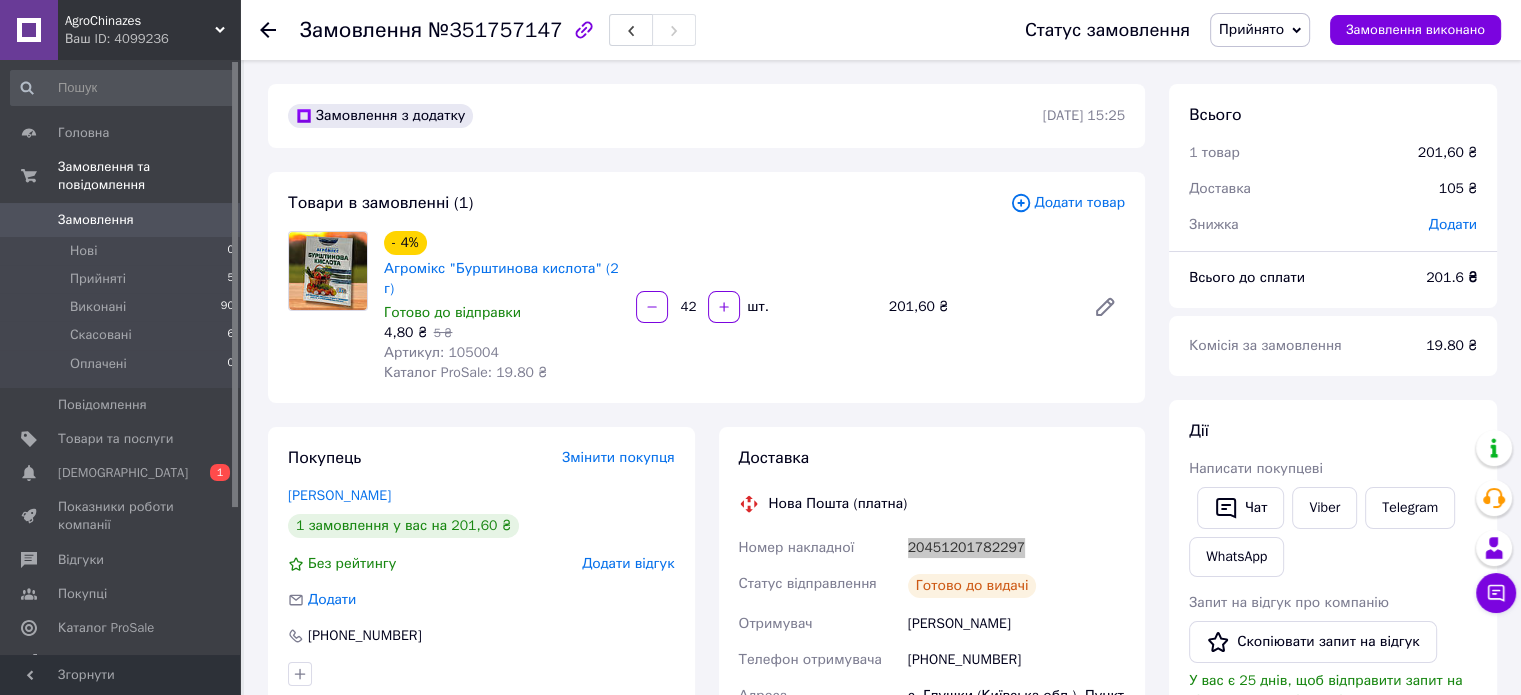 scroll, scrollTop: 15, scrollLeft: 0, axis: vertical 